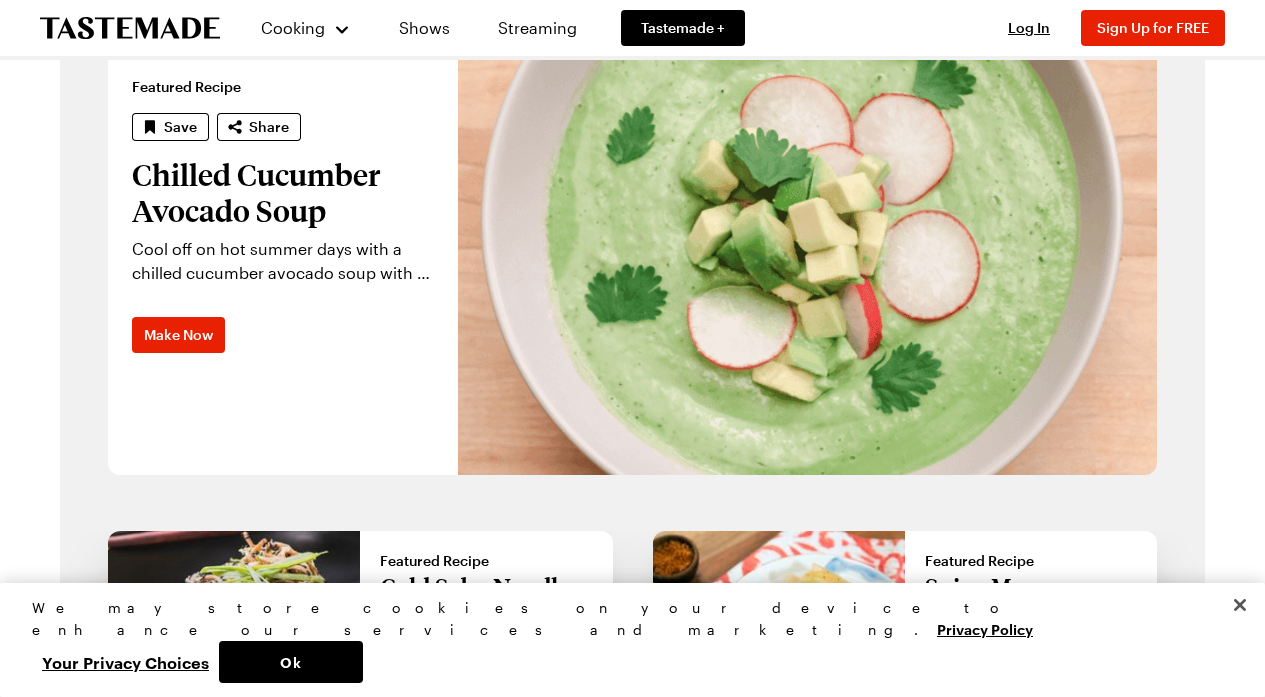 scroll, scrollTop: 1484, scrollLeft: 0, axis: vertical 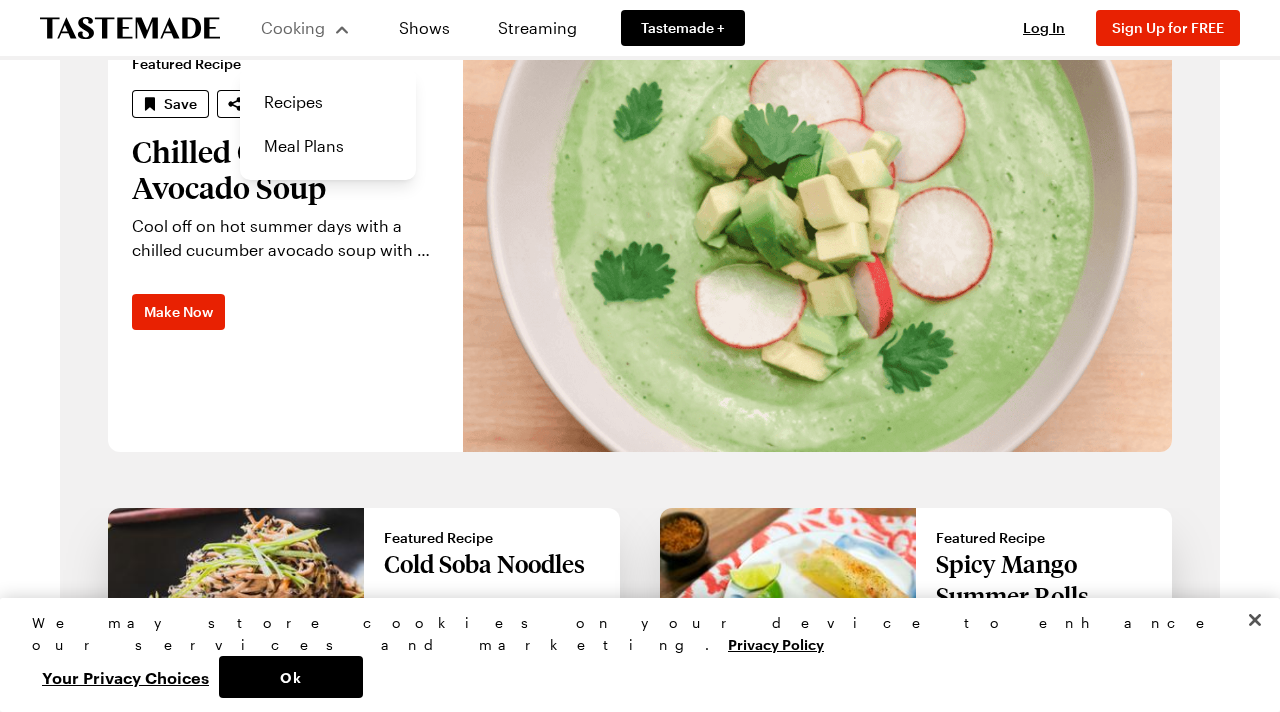 click on "Cooking" at bounding box center [305, 28] 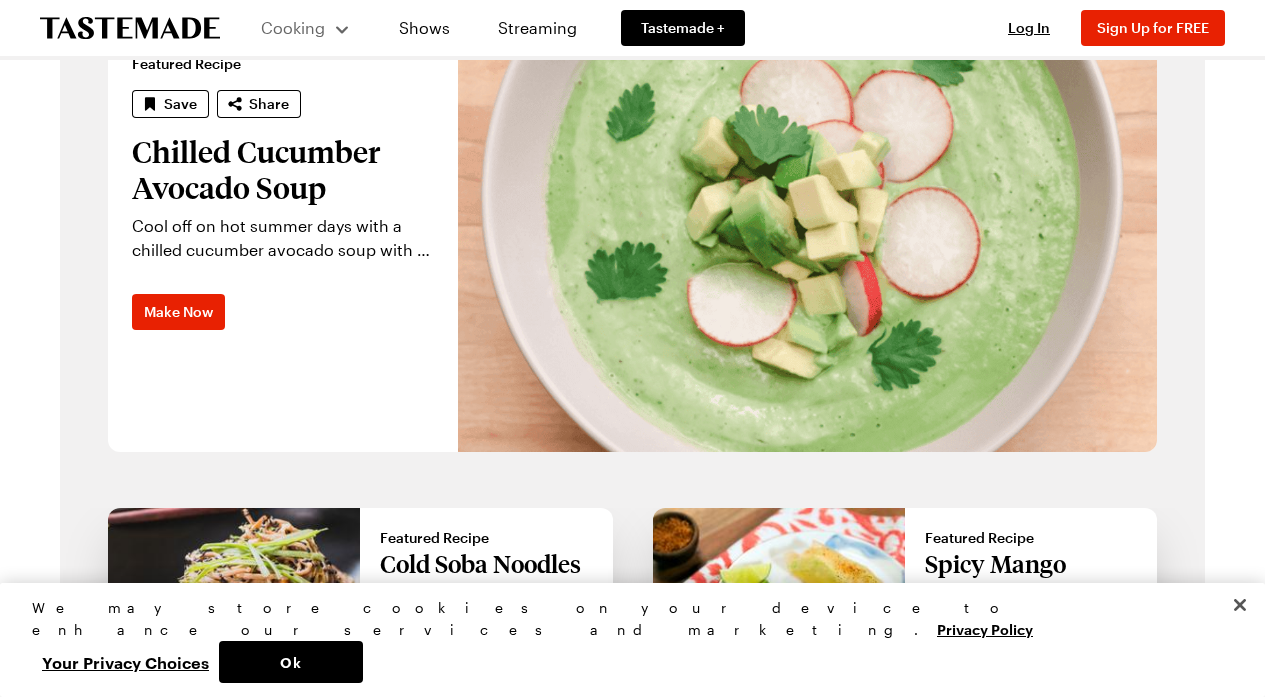 click on "Cooking" at bounding box center [305, 28] 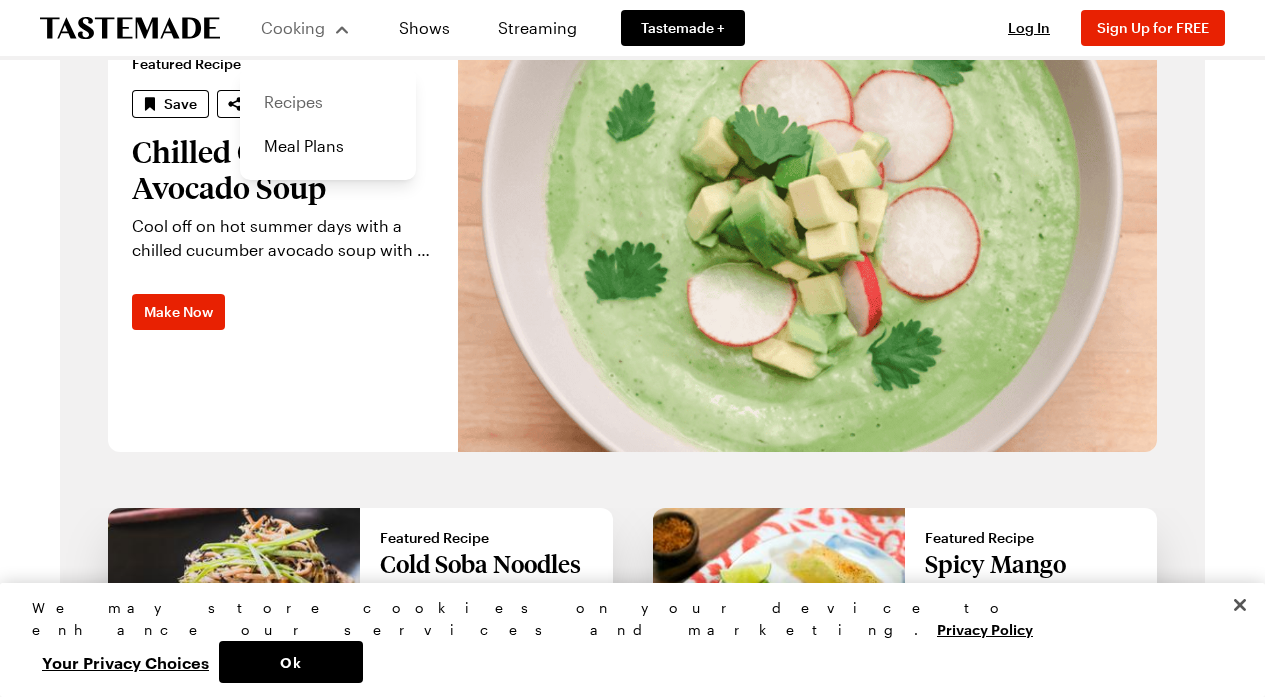 click on "Recipes" at bounding box center (328, 102) 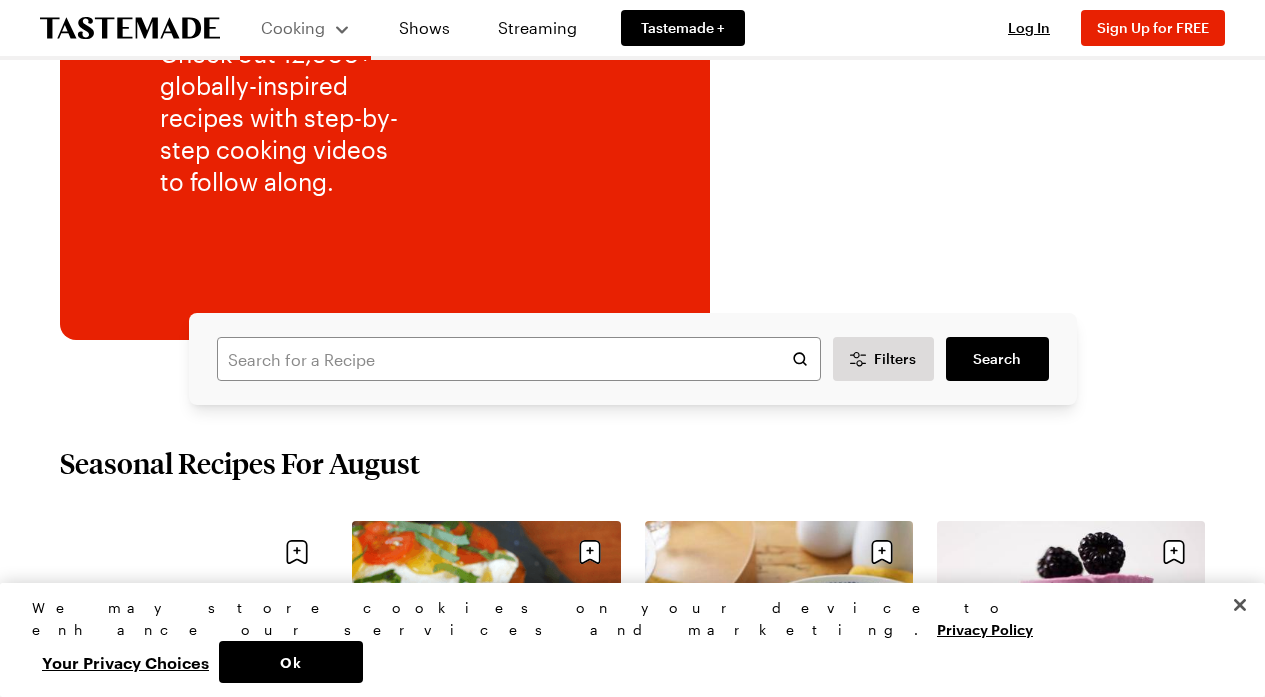 scroll, scrollTop: 274, scrollLeft: 0, axis: vertical 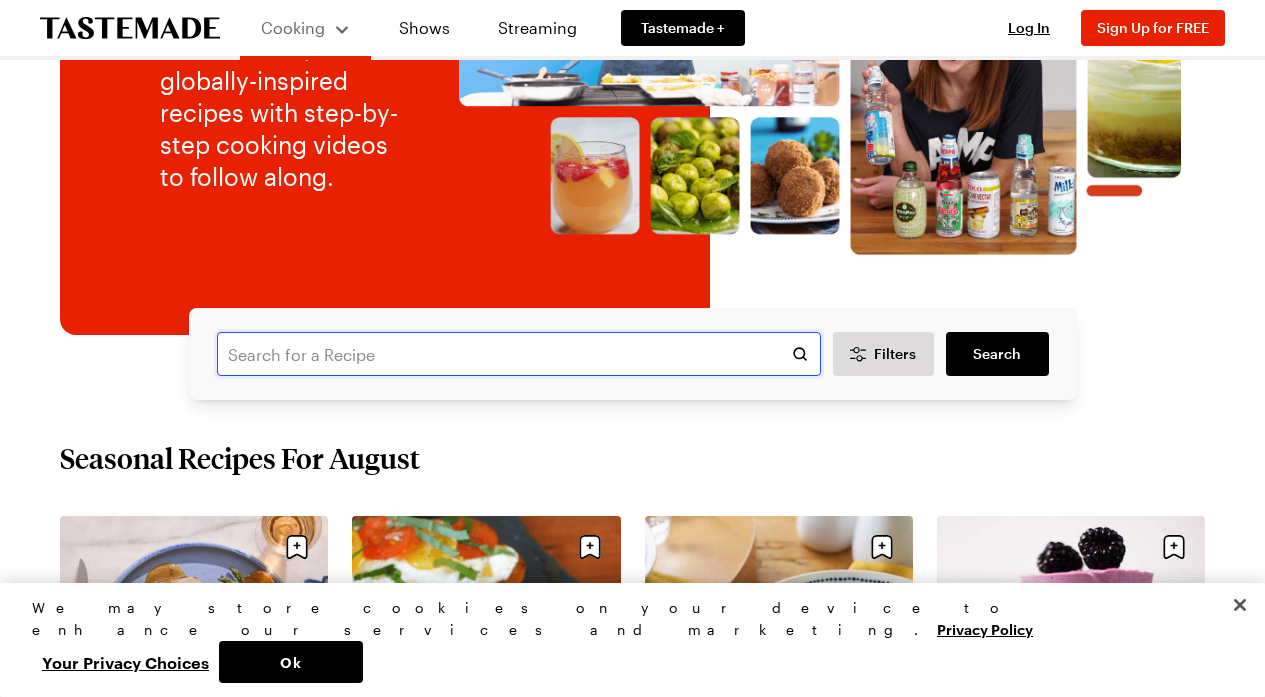 click at bounding box center (519, 354) 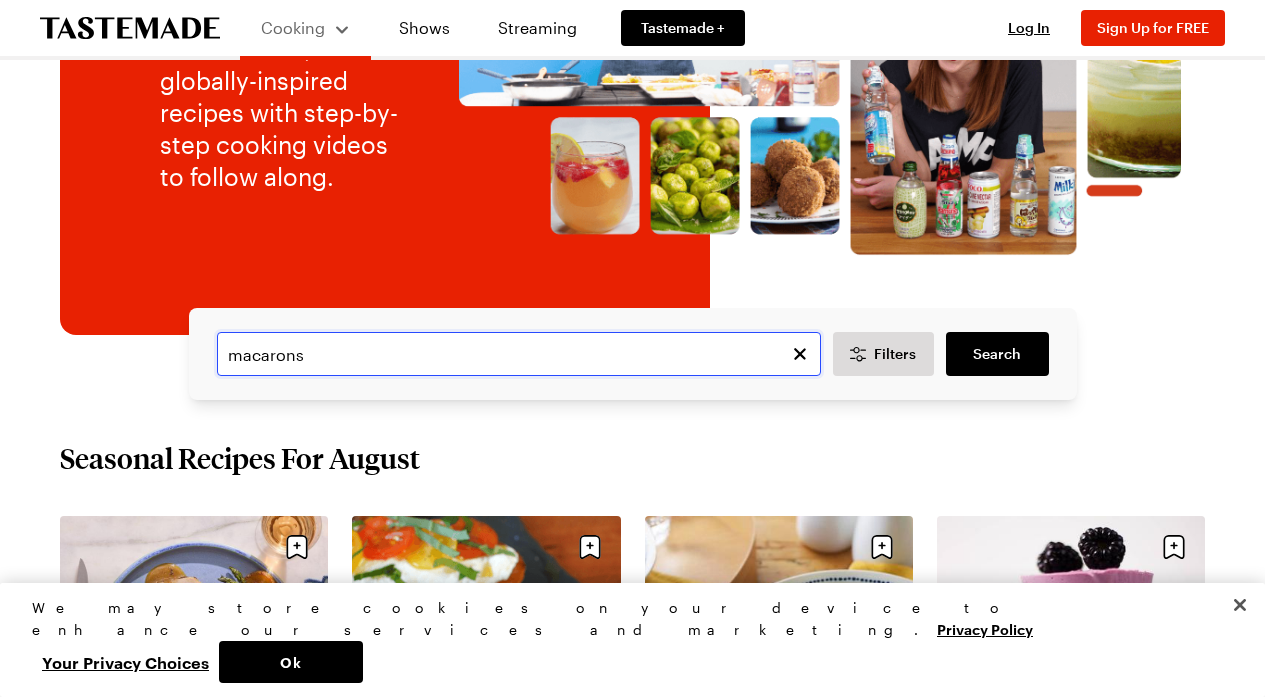 type on "macarons" 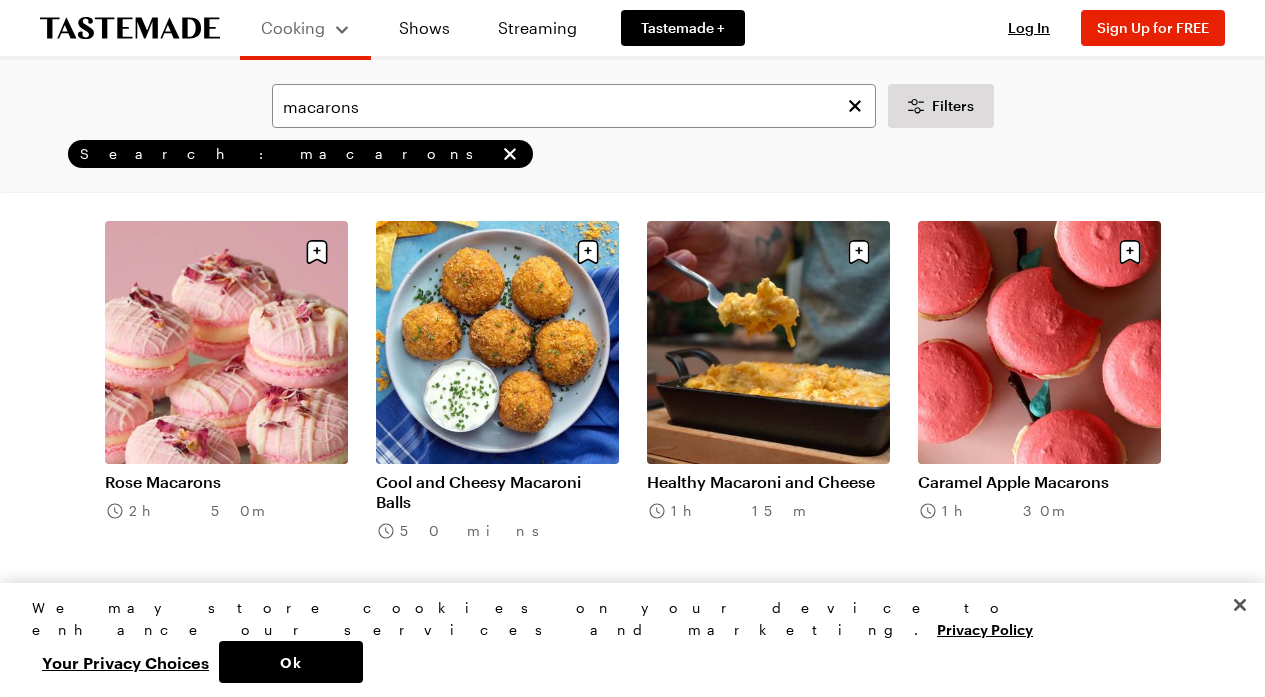 scroll, scrollTop: 1333, scrollLeft: 0, axis: vertical 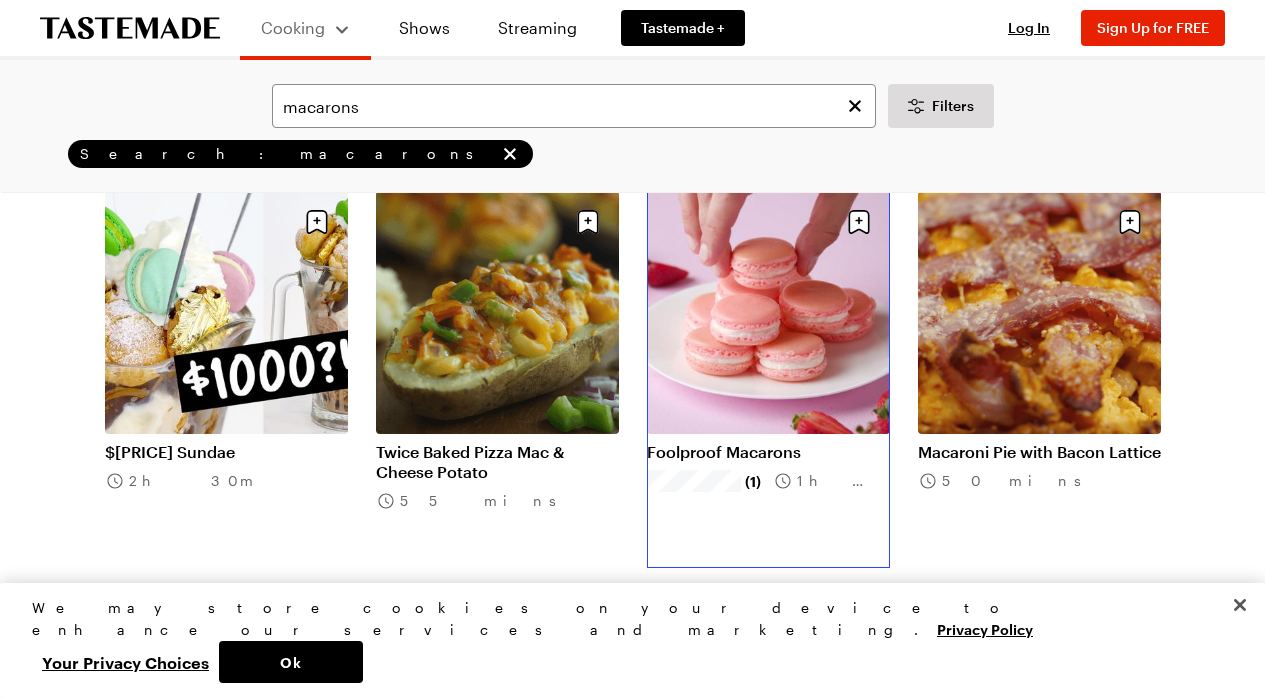 click on "Foolproof Macarons" at bounding box center [768, 452] 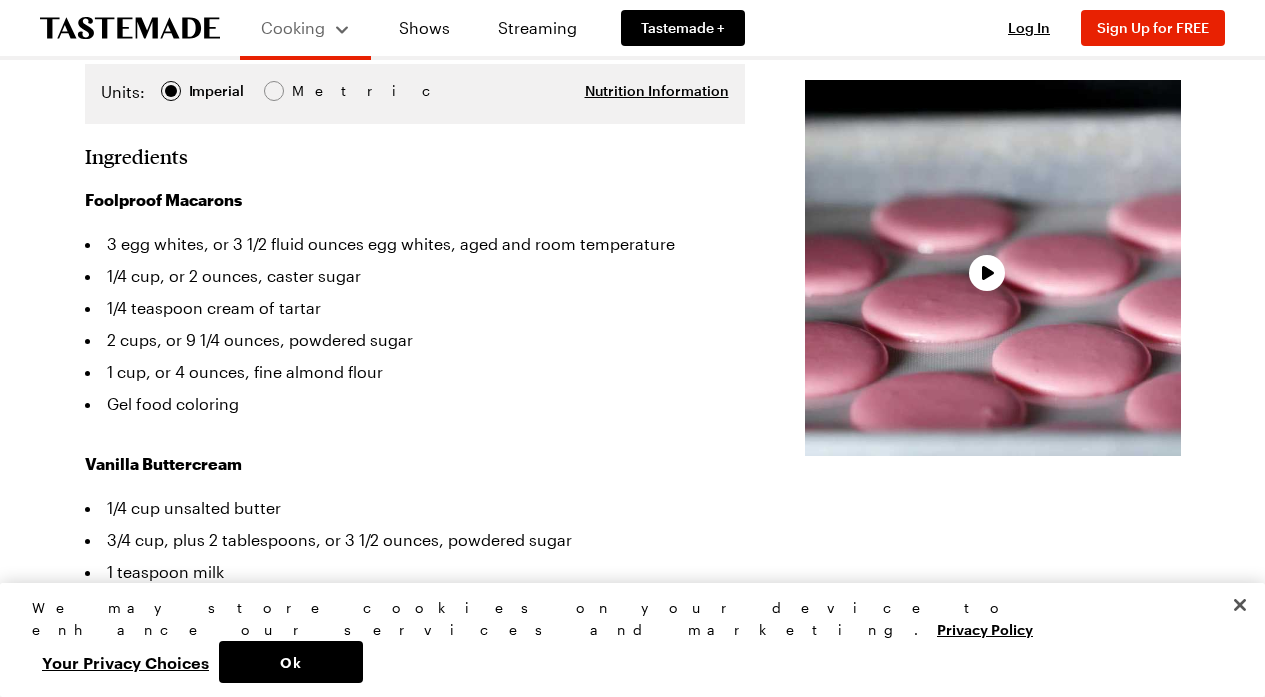 scroll, scrollTop: 566, scrollLeft: 0, axis: vertical 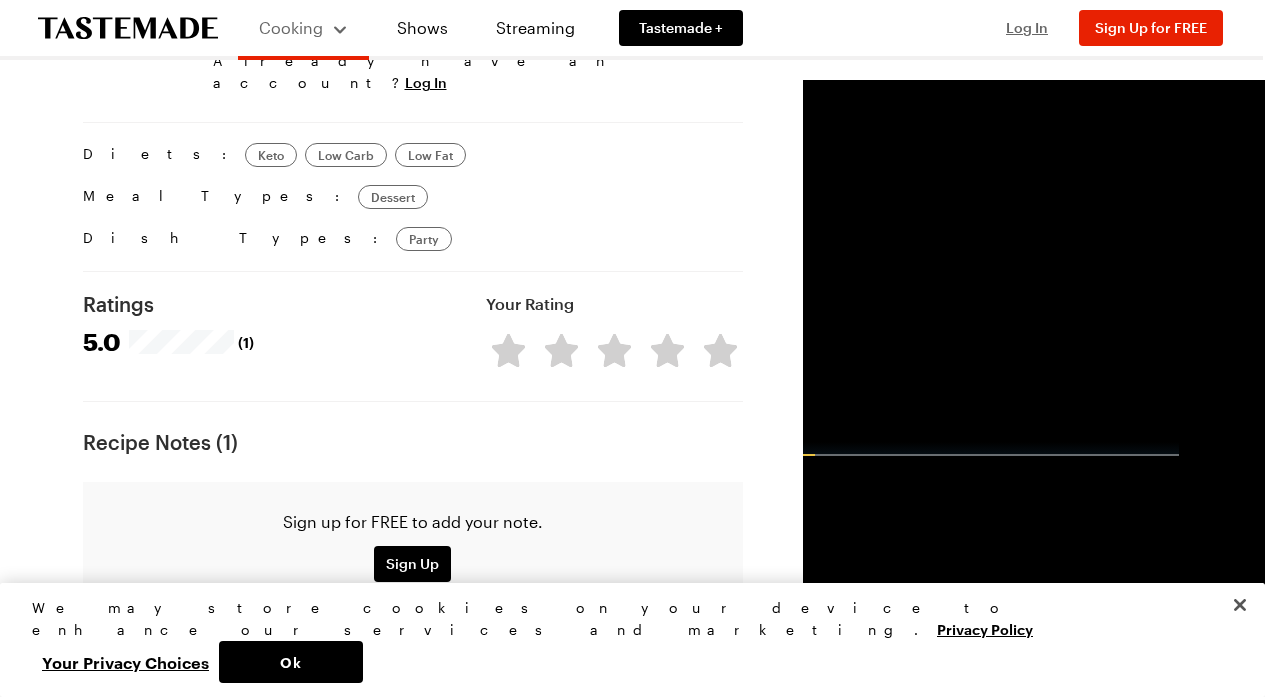click on "Log In" at bounding box center [1027, 27] 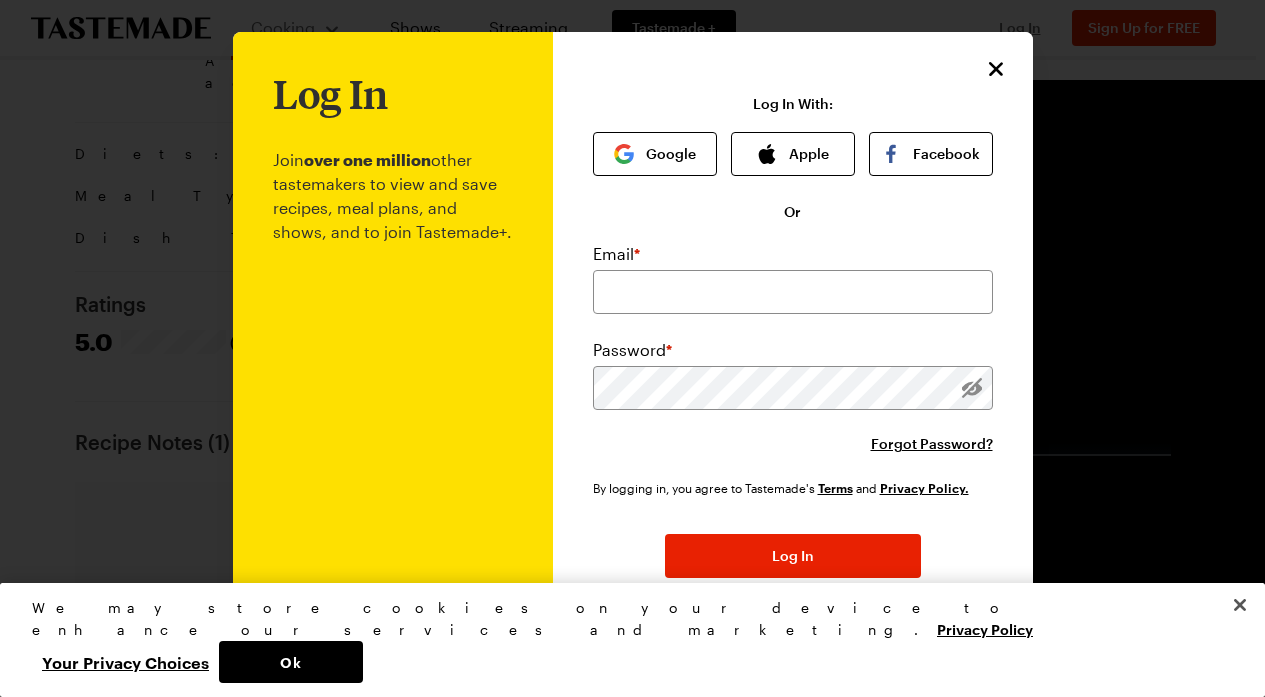 scroll, scrollTop: 1520, scrollLeft: 0, axis: vertical 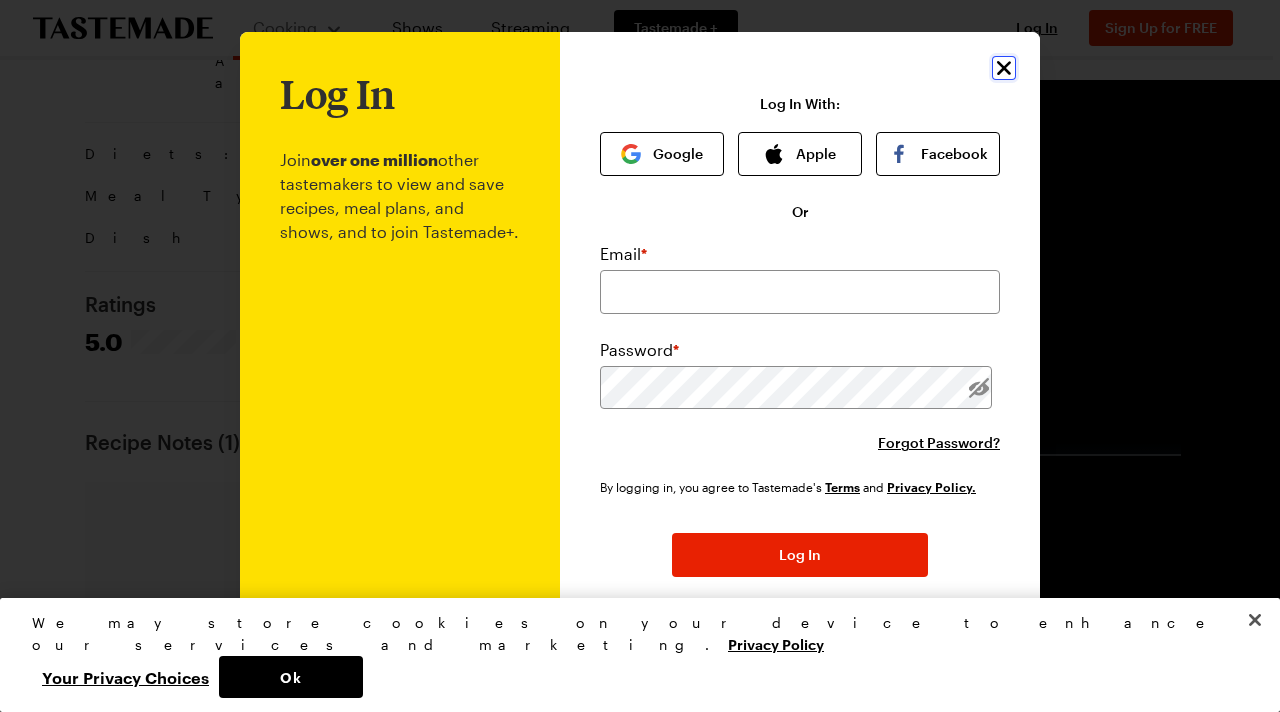 click 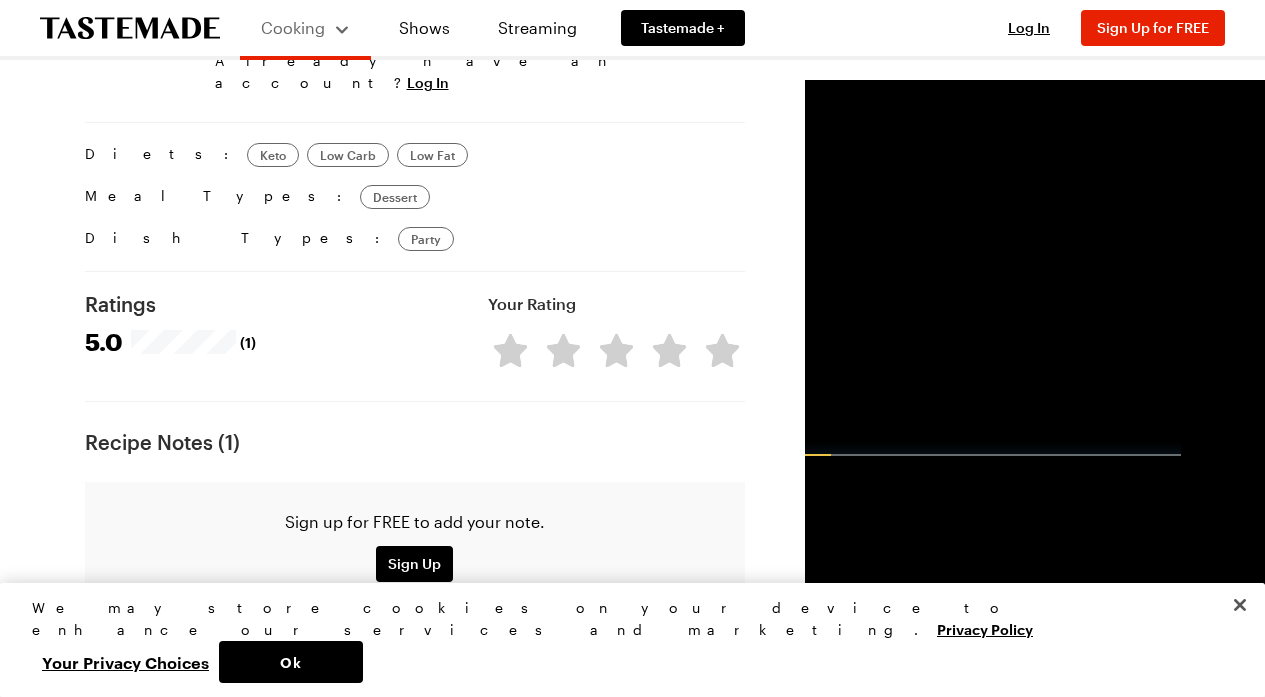 click on "Log In Sign Up Log In Sign Up for FREE" at bounding box center [1107, 28] 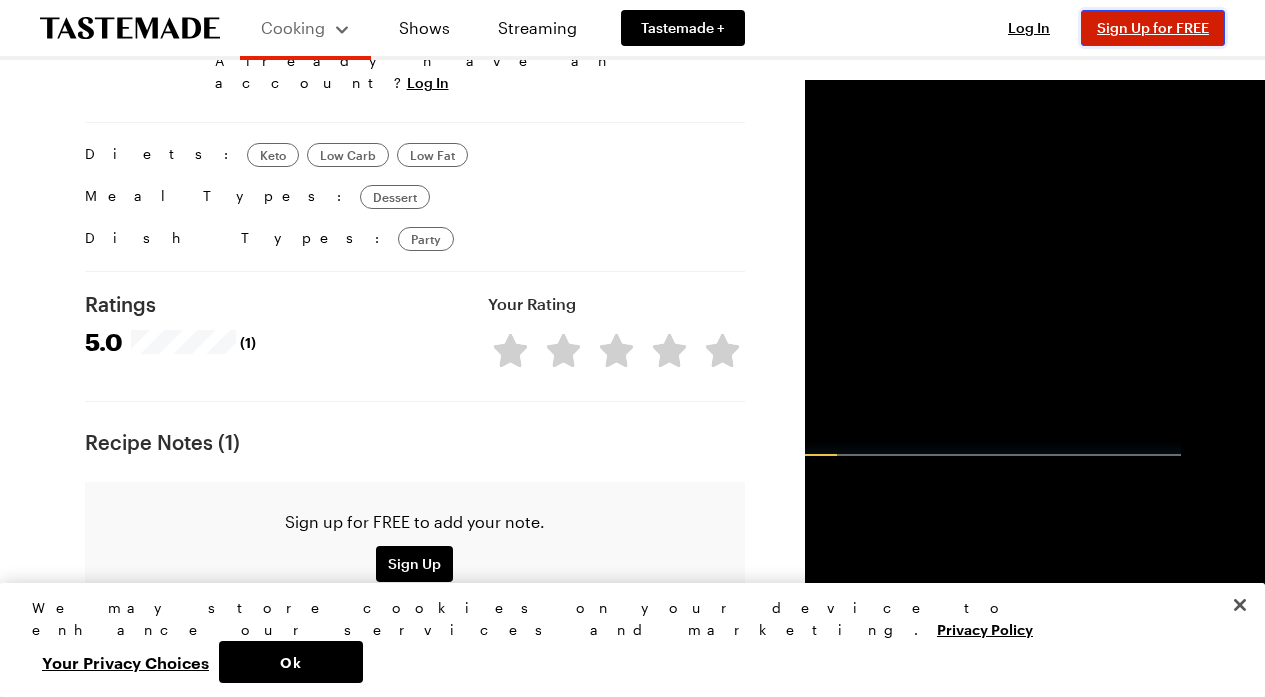 click on "Sign Up for FREE" at bounding box center (1153, 27) 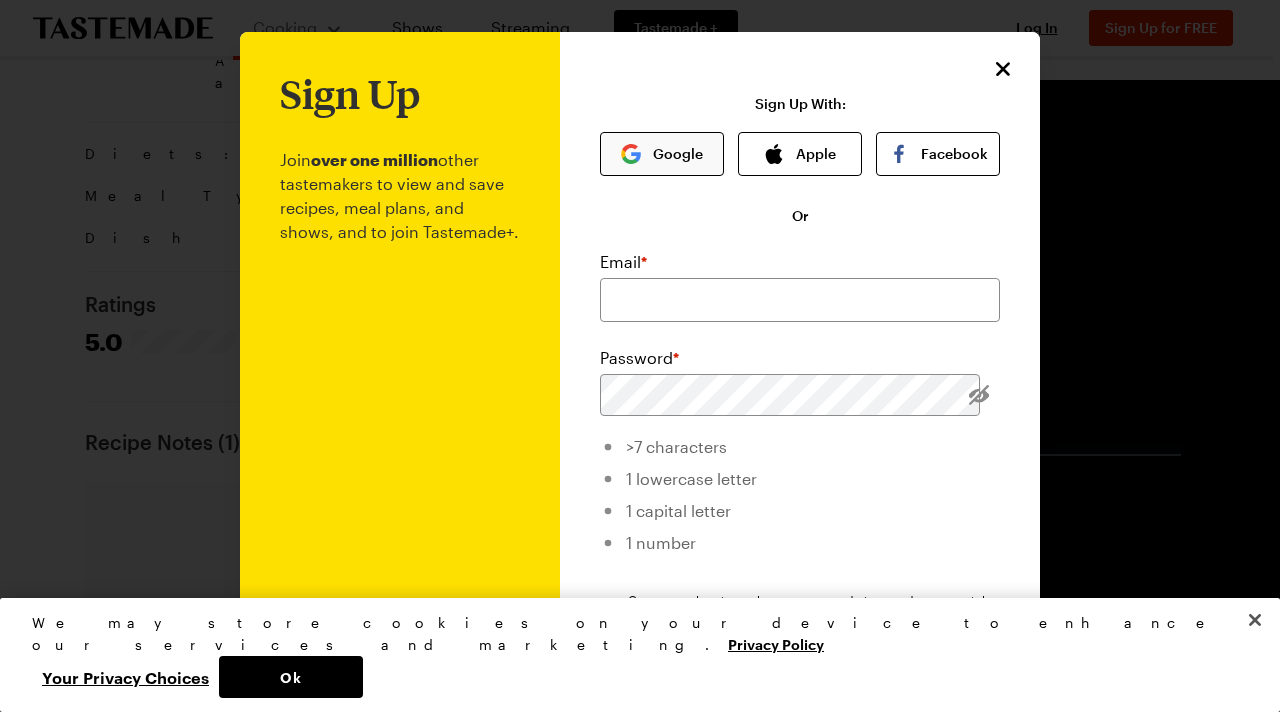 click on "Google" at bounding box center (662, 154) 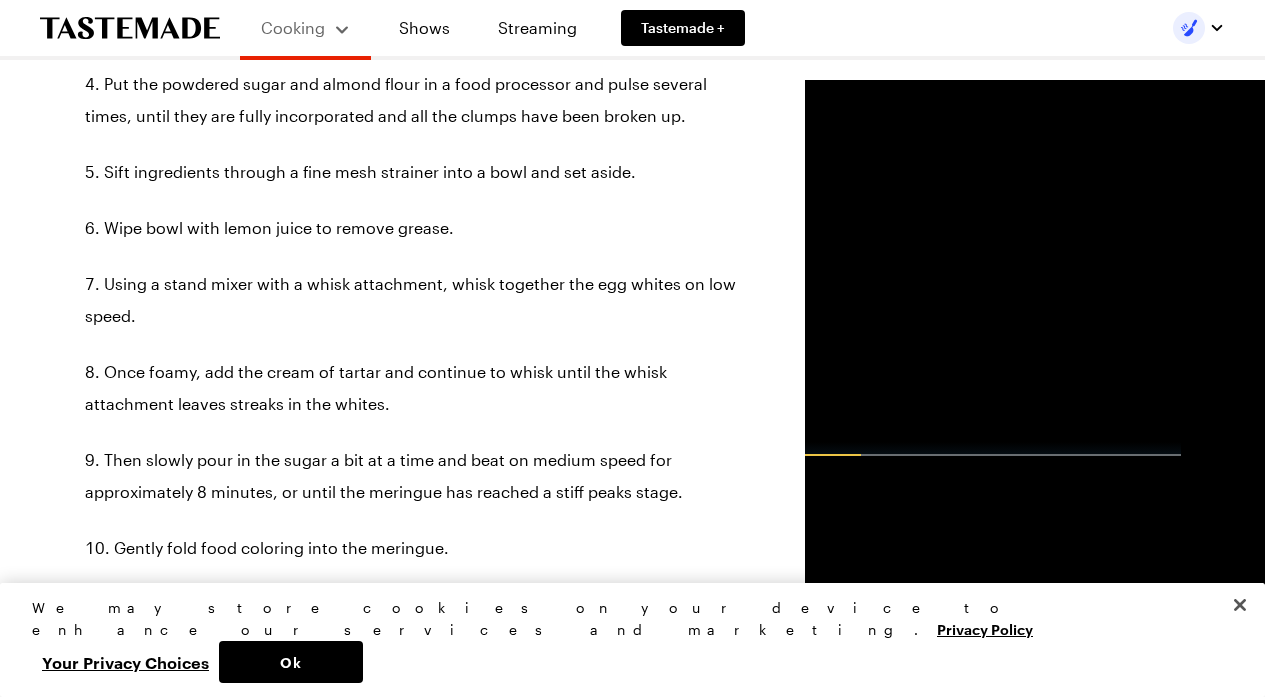 scroll, scrollTop: 0, scrollLeft: 0, axis: both 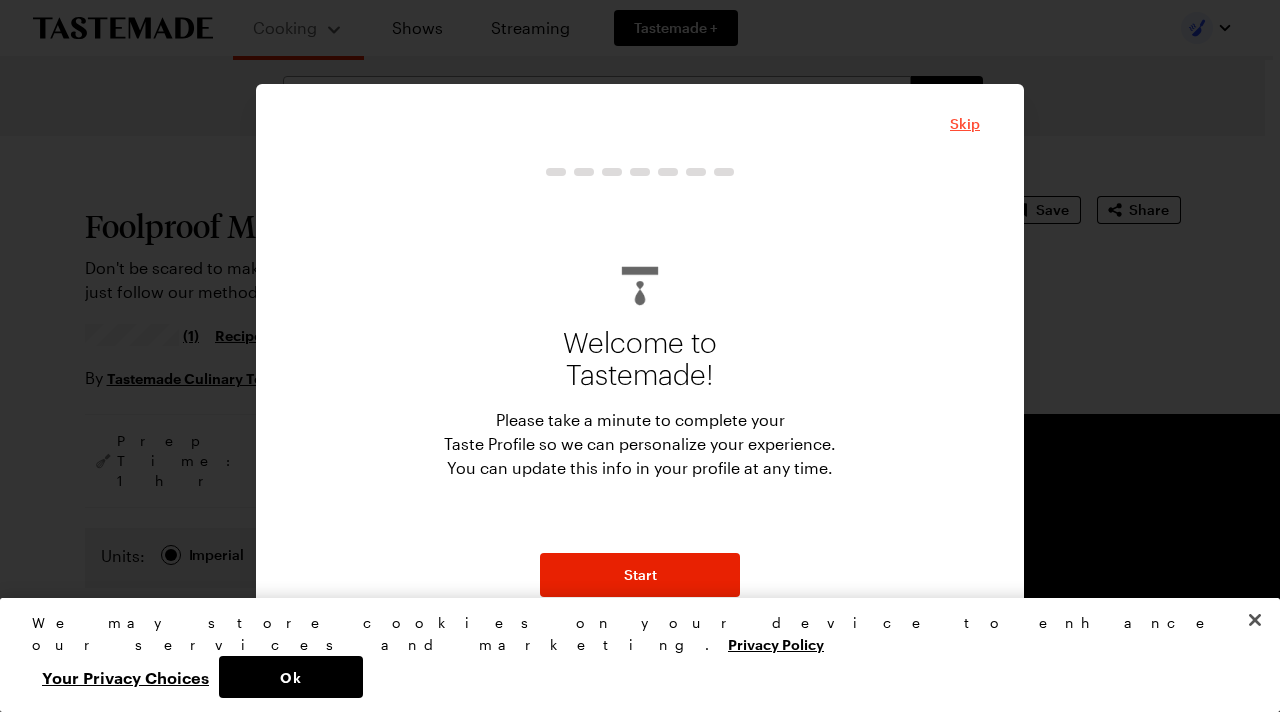 click on "Skip" at bounding box center [965, 124] 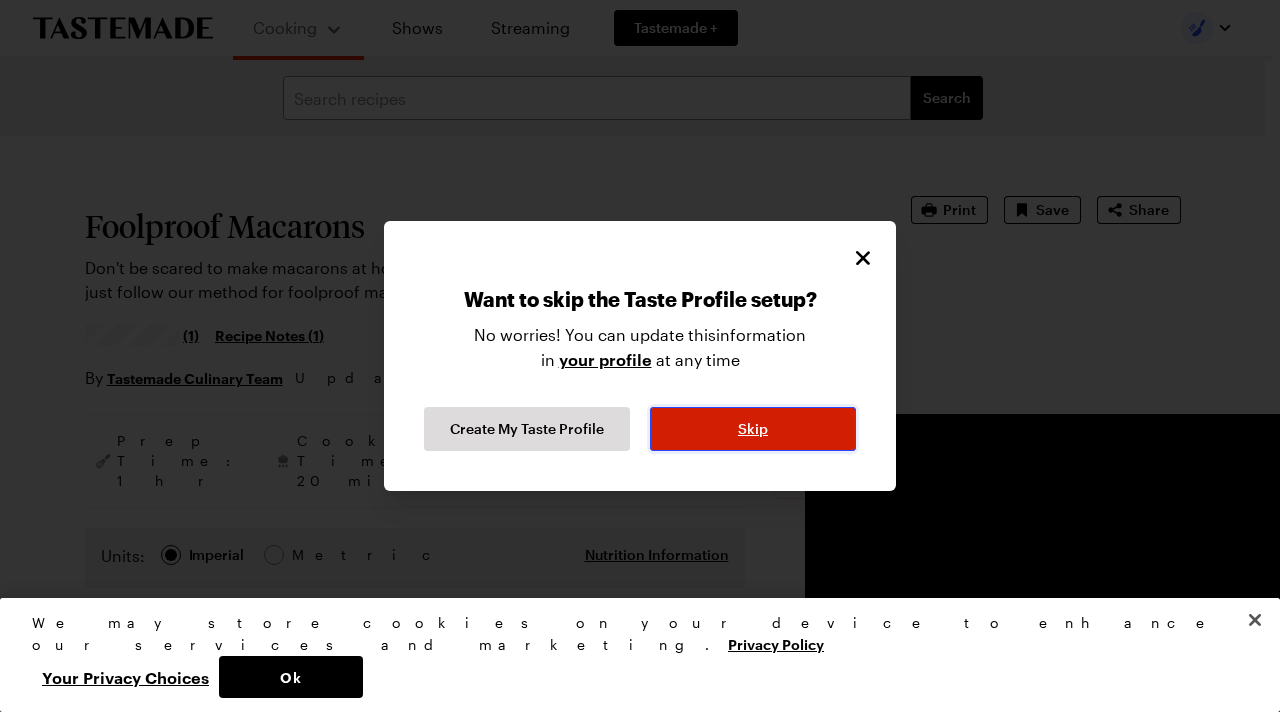 click on "Skip" at bounding box center [753, 429] 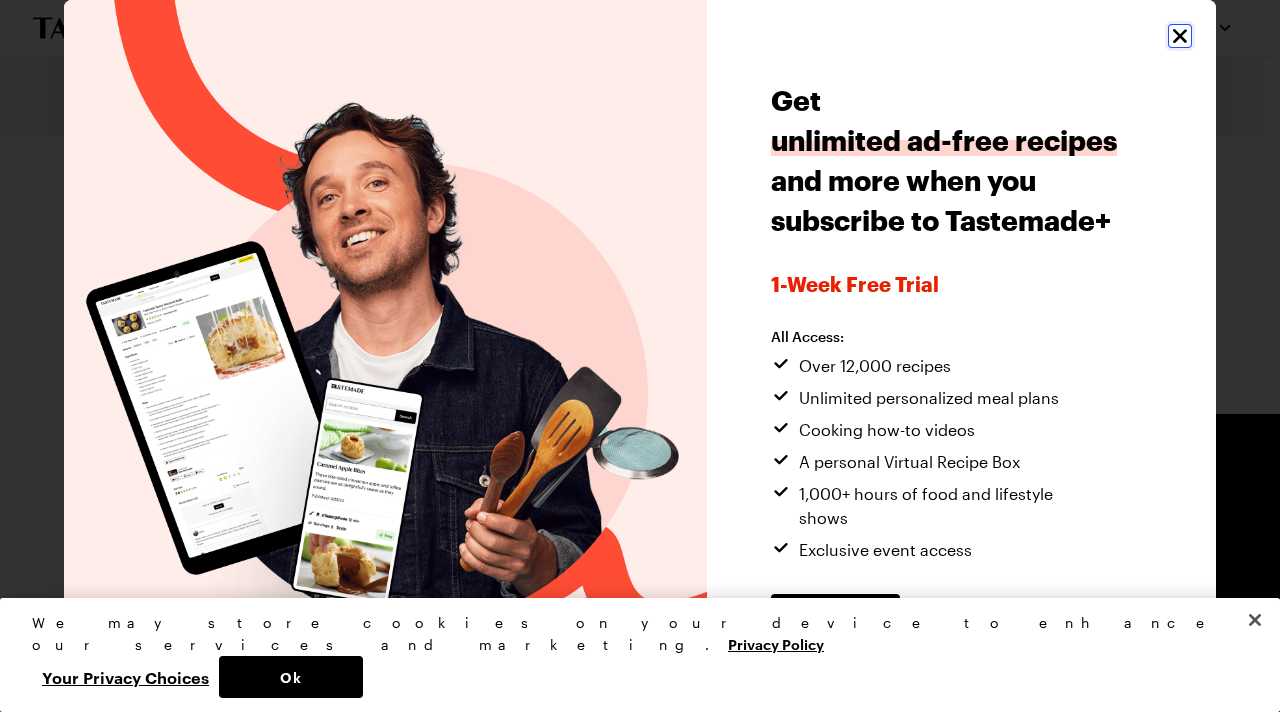 click 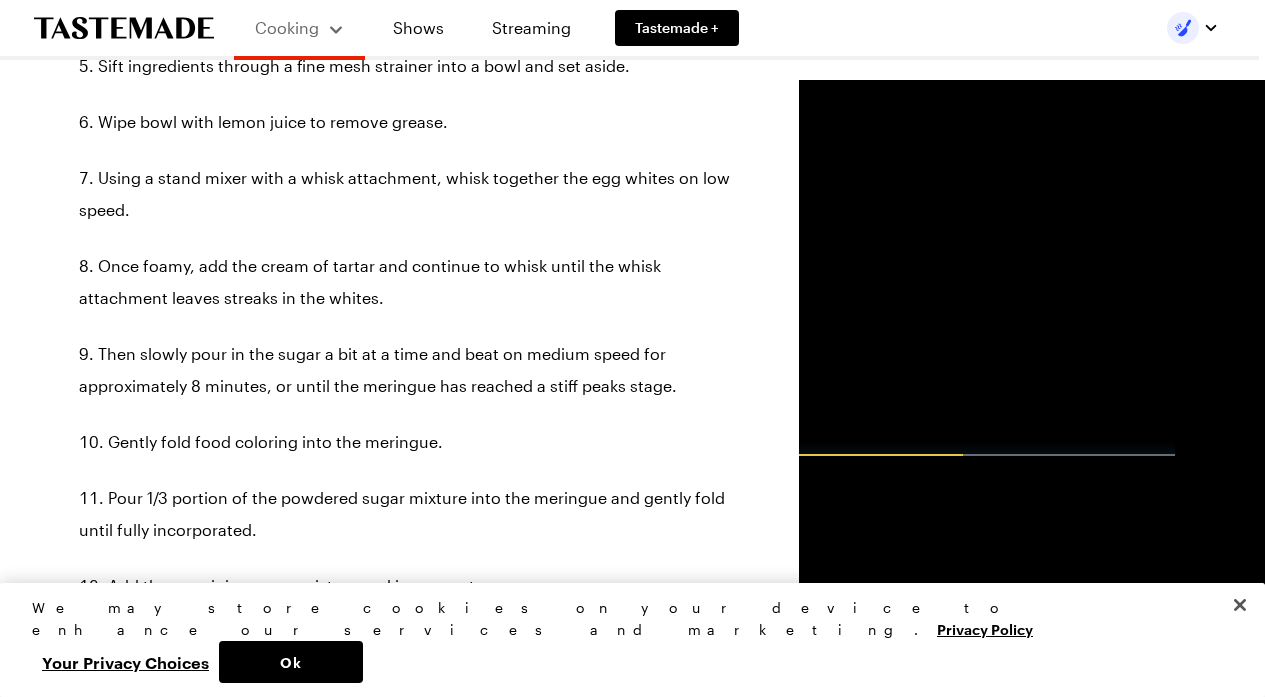 scroll, scrollTop: 1636, scrollLeft: 6, axis: both 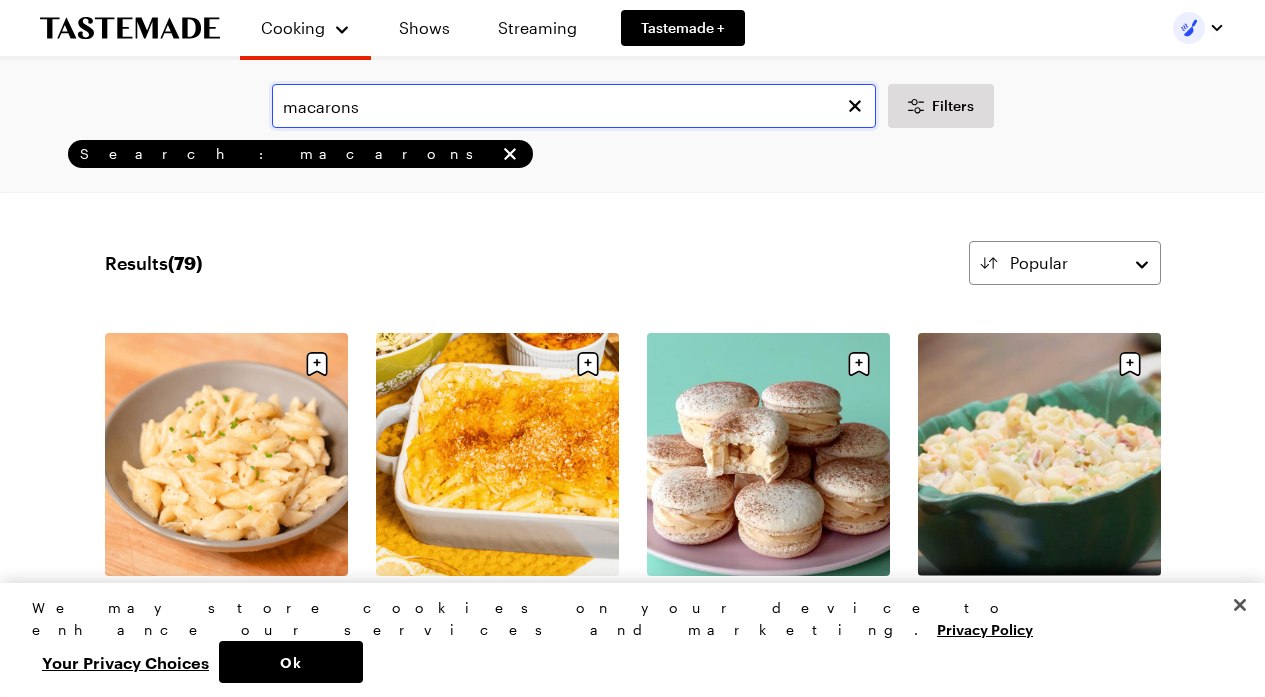 click on "macarons" at bounding box center [574, 106] 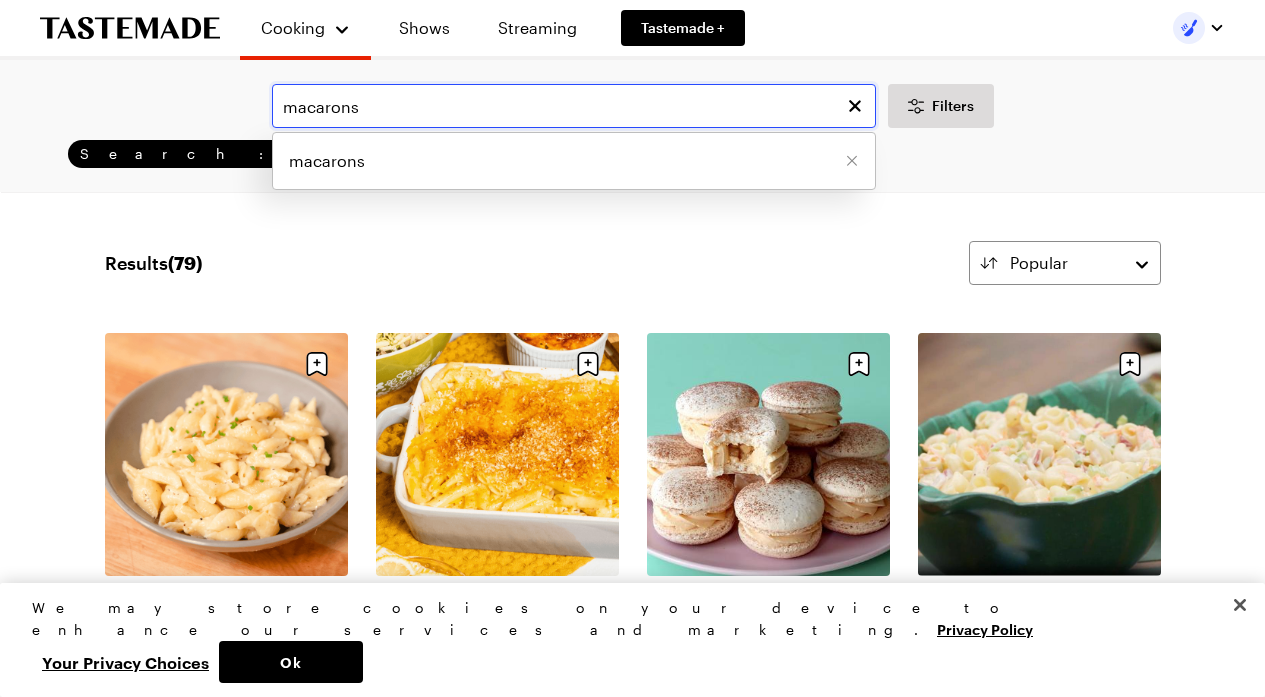 click on "macarons" at bounding box center (574, 106) 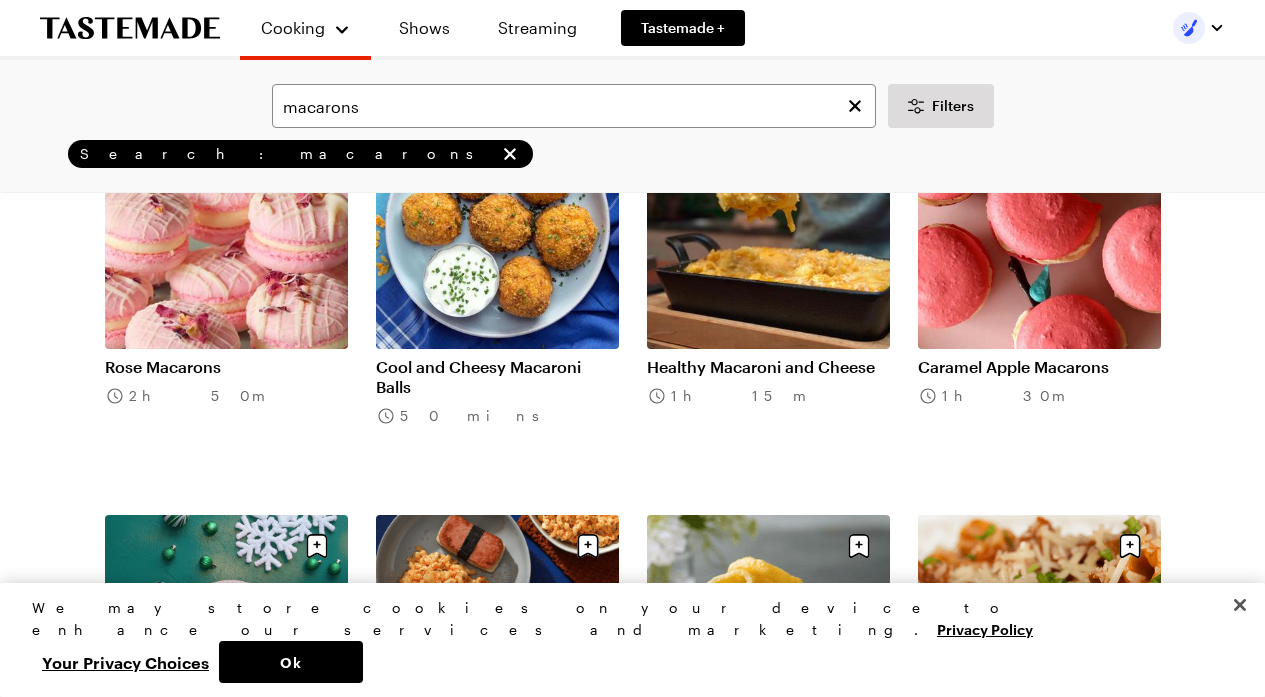 scroll, scrollTop: 1455, scrollLeft: 0, axis: vertical 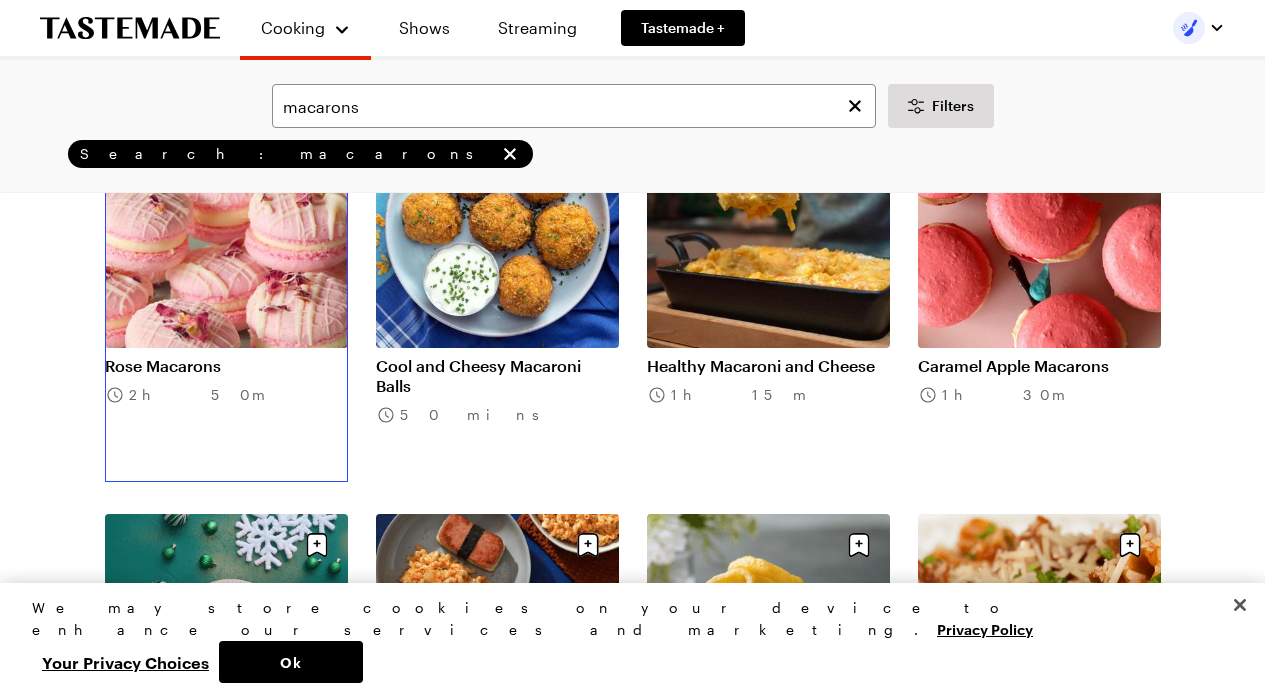click on "Rose Macarons" at bounding box center [226, 366] 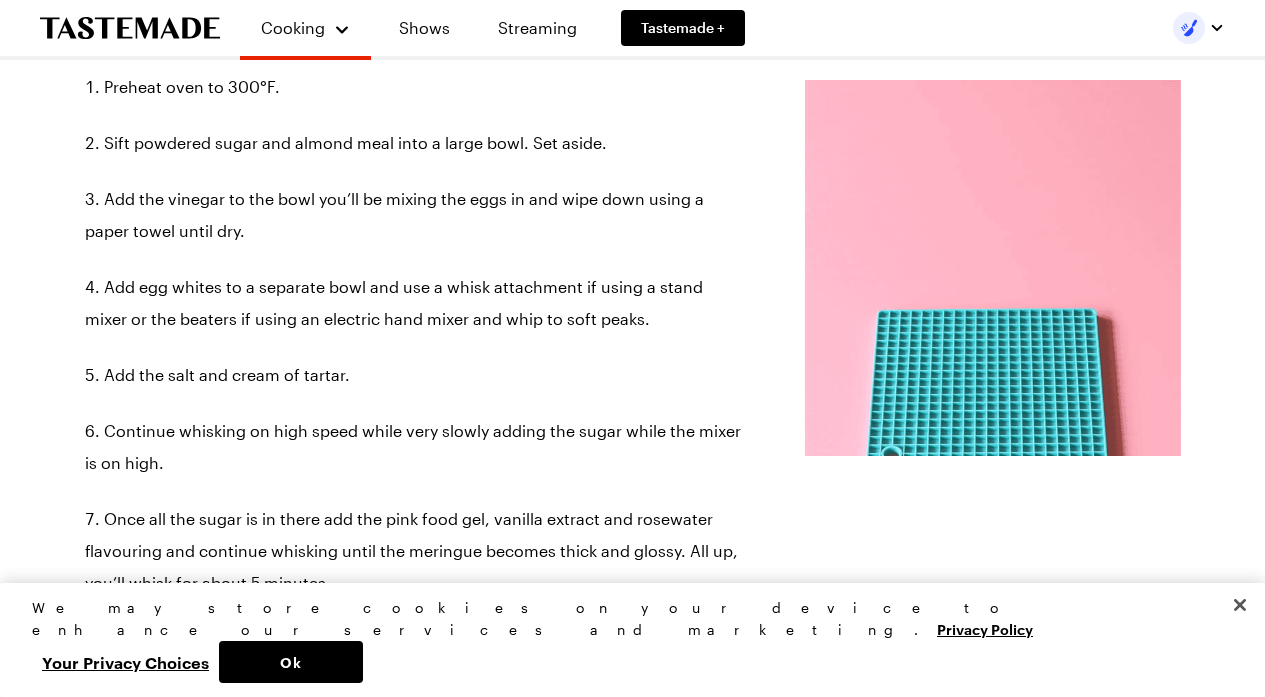 scroll, scrollTop: 0, scrollLeft: 0, axis: both 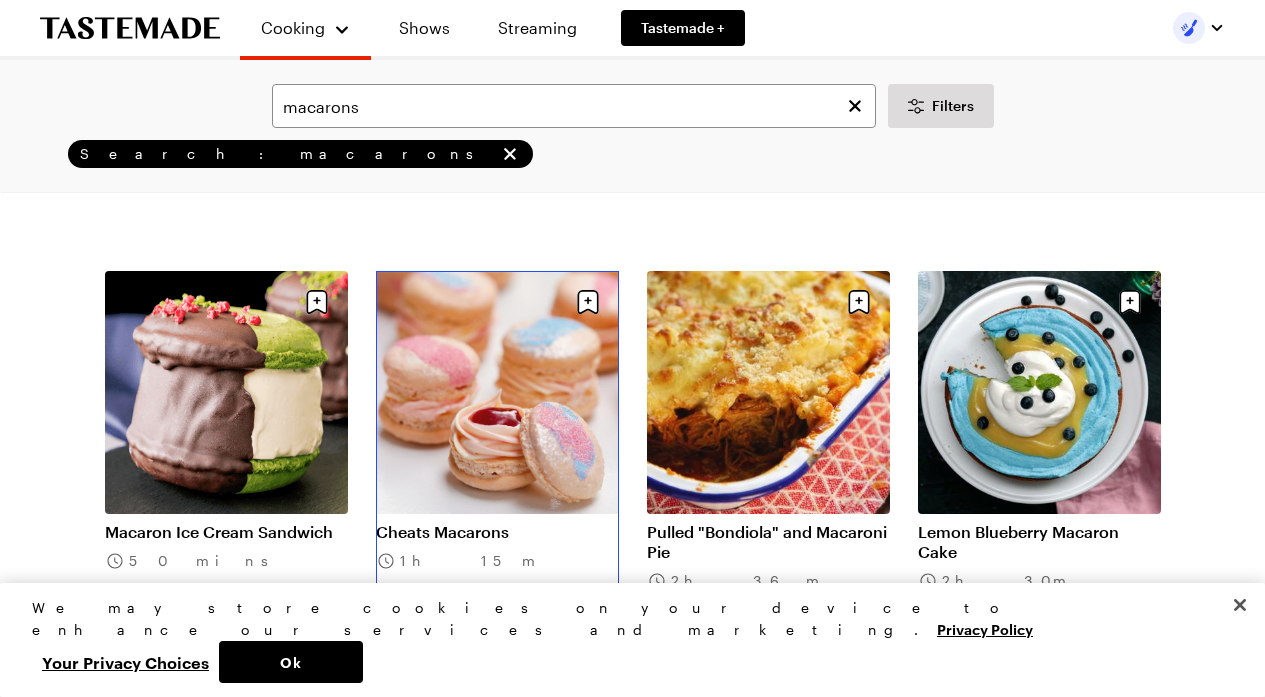click on "Cheats Macarons" at bounding box center [497, 532] 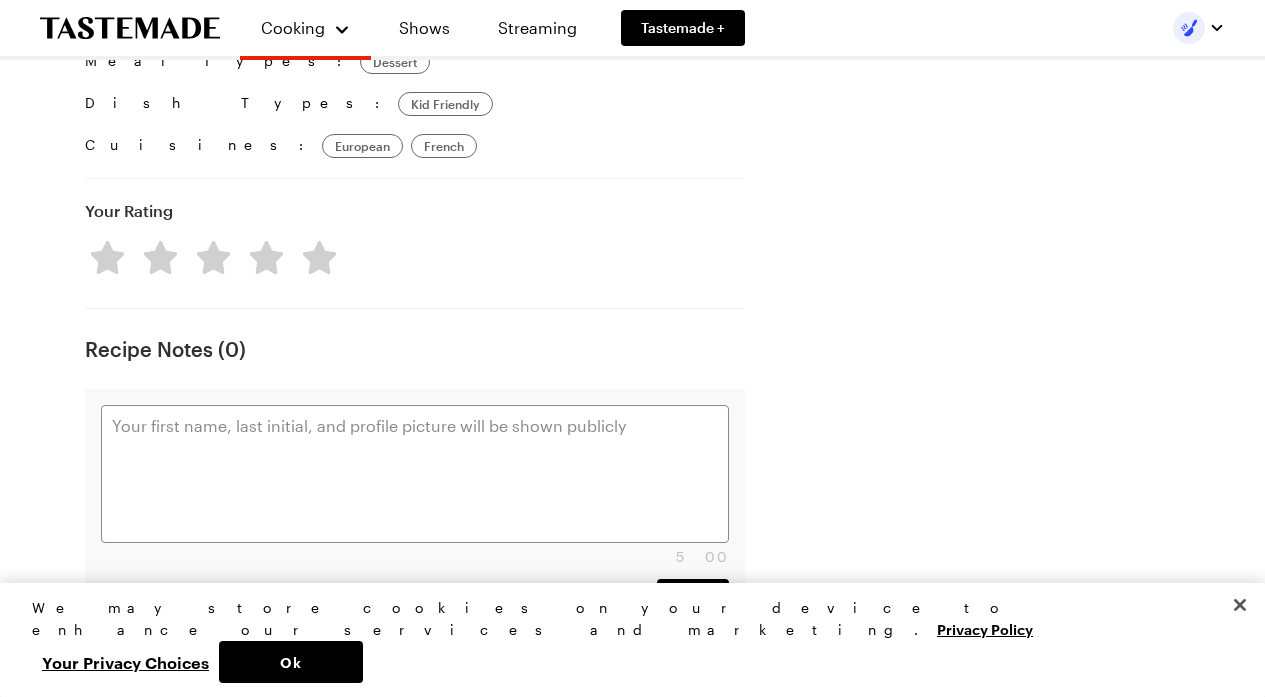 scroll, scrollTop: 0, scrollLeft: 0, axis: both 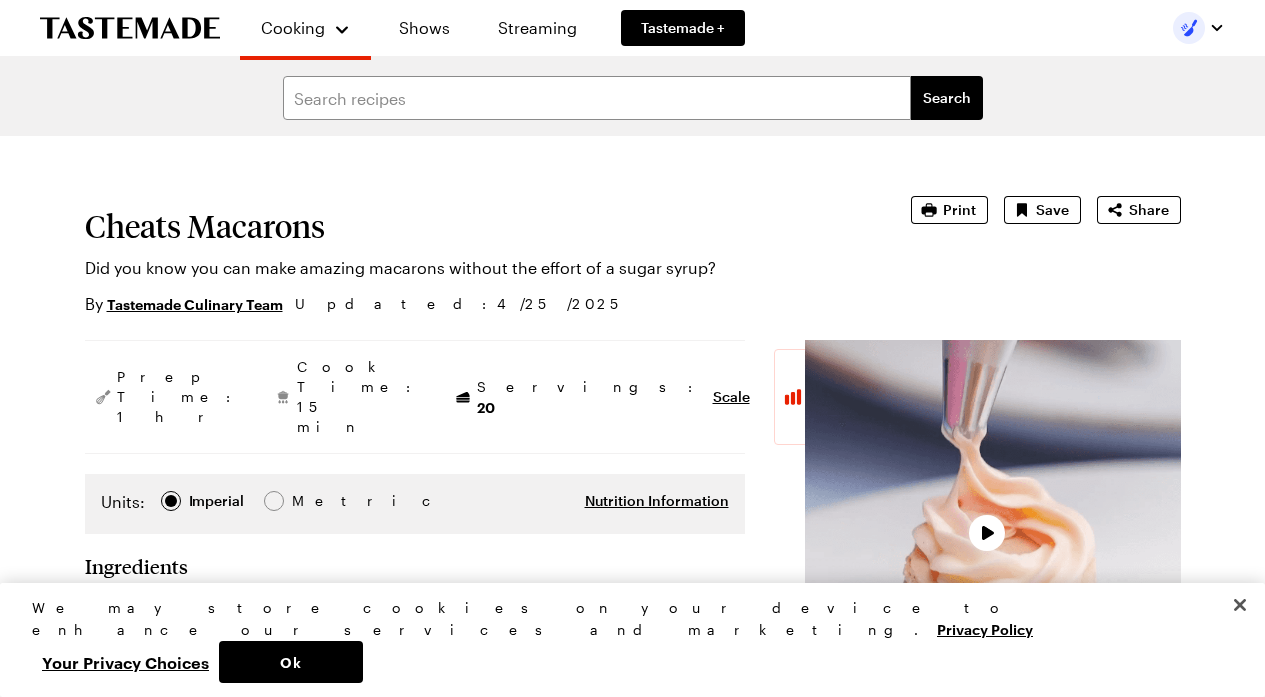 type on "x" 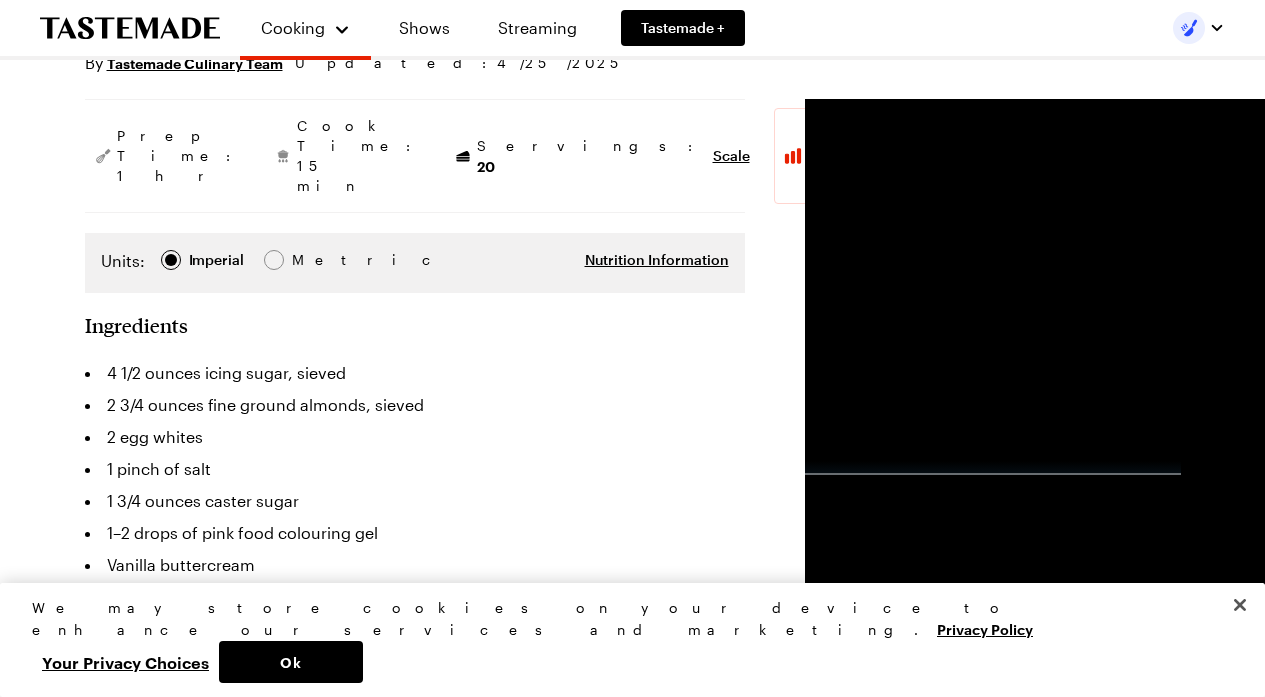 scroll, scrollTop: 326, scrollLeft: 0, axis: vertical 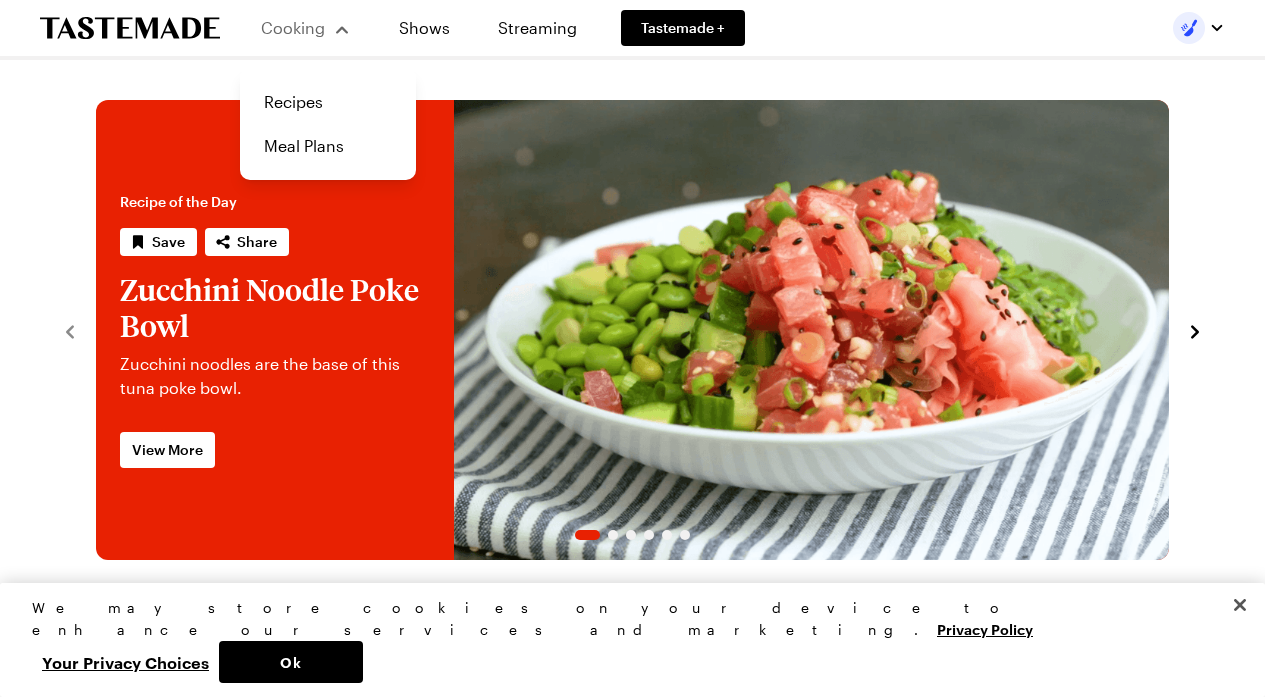 click on "Cooking" at bounding box center (293, 27) 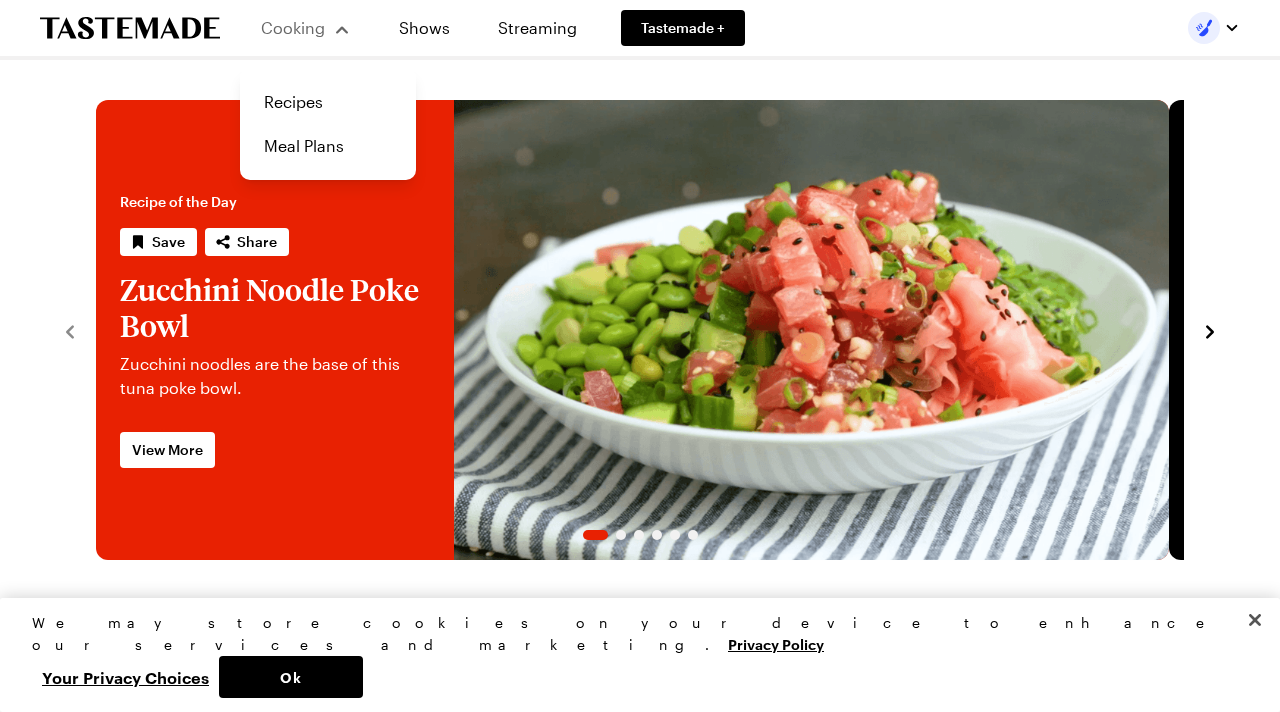 click on "Cooking" at bounding box center [293, 27] 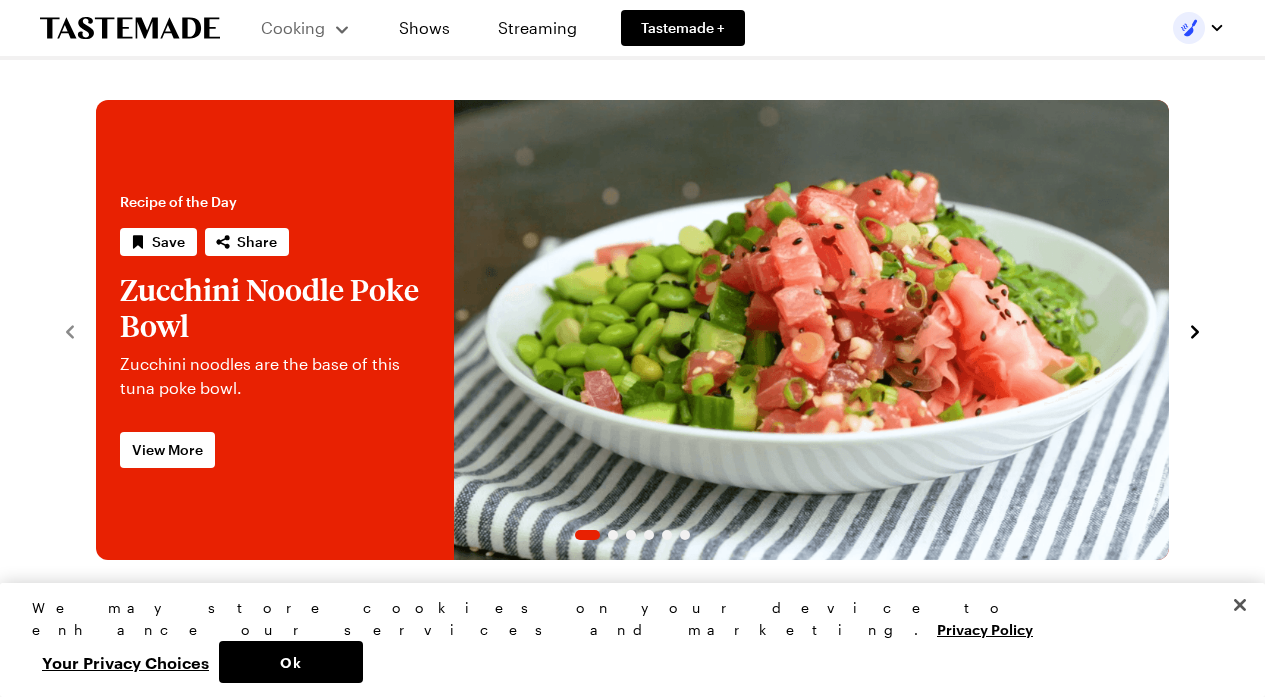 click on "Cooking" at bounding box center [305, 28] 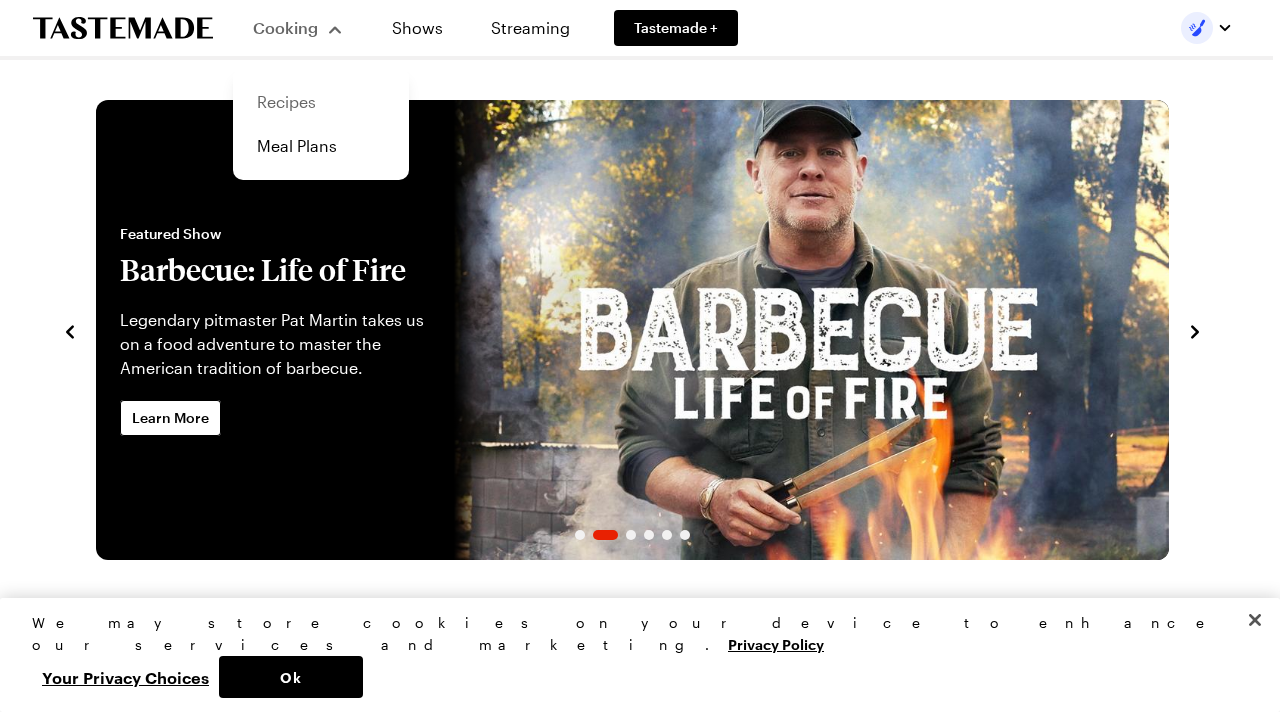 click on "Recipes" at bounding box center [321, 102] 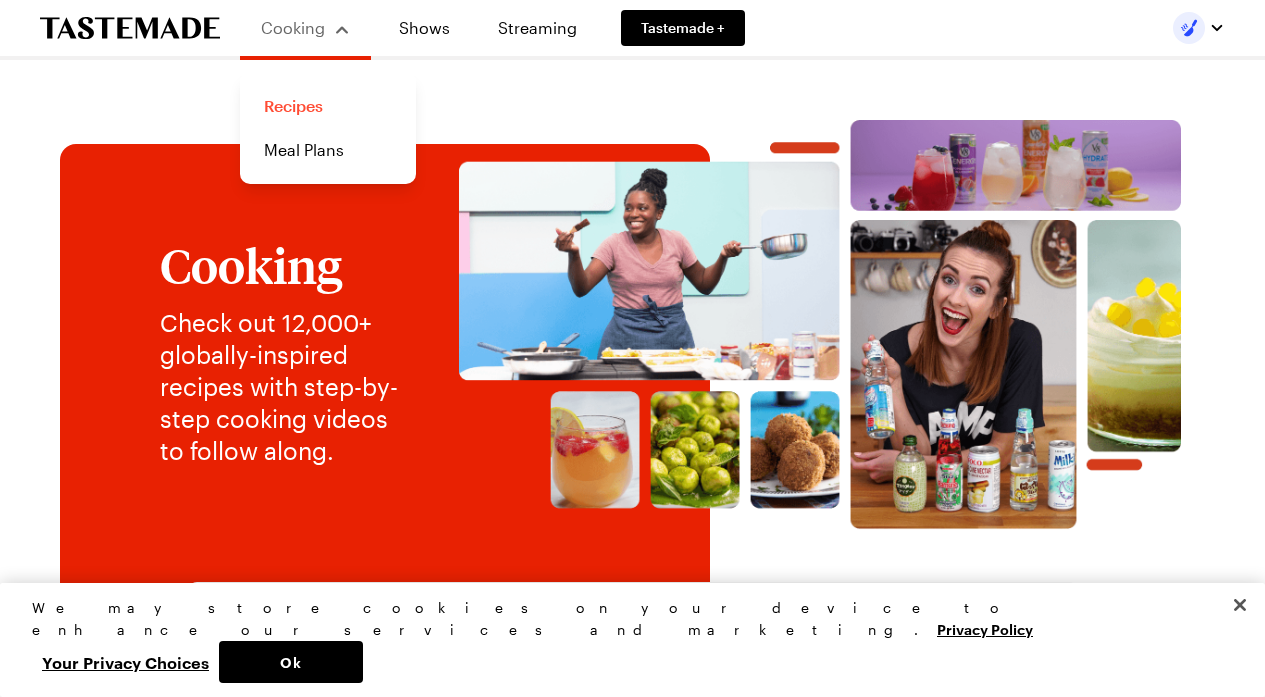 click on "Recipes" at bounding box center [328, 106] 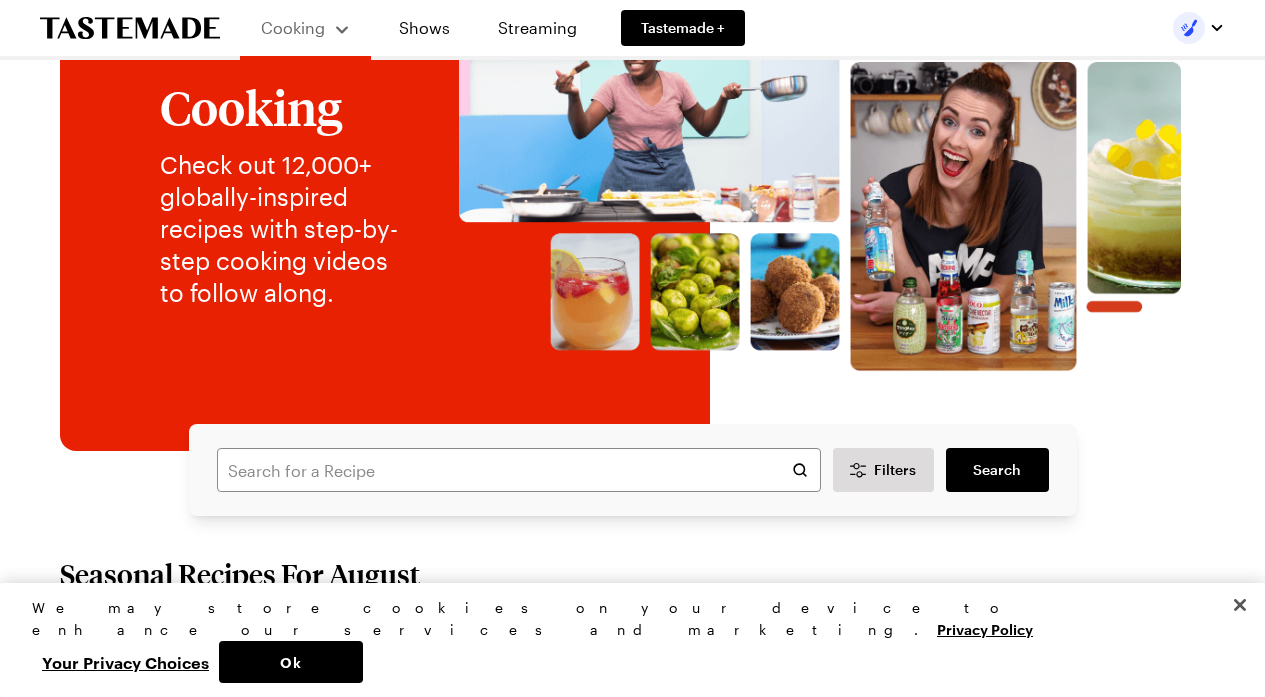 scroll, scrollTop: 187, scrollLeft: 0, axis: vertical 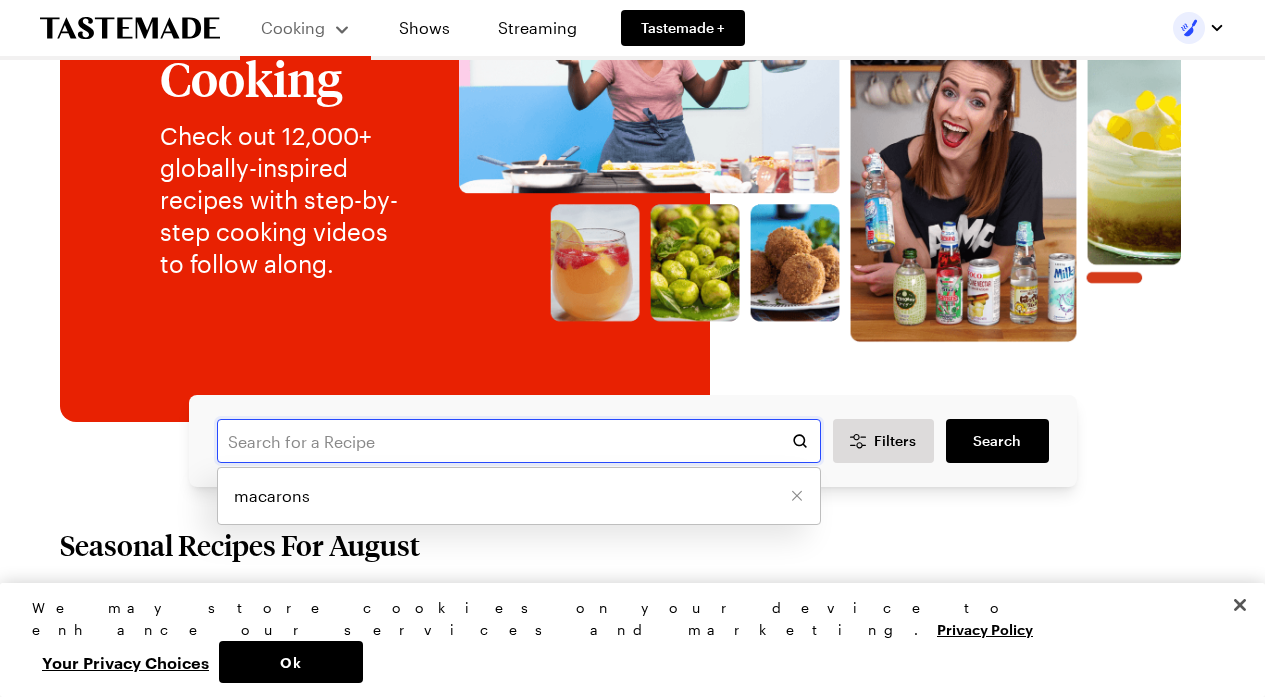 click at bounding box center [519, 441] 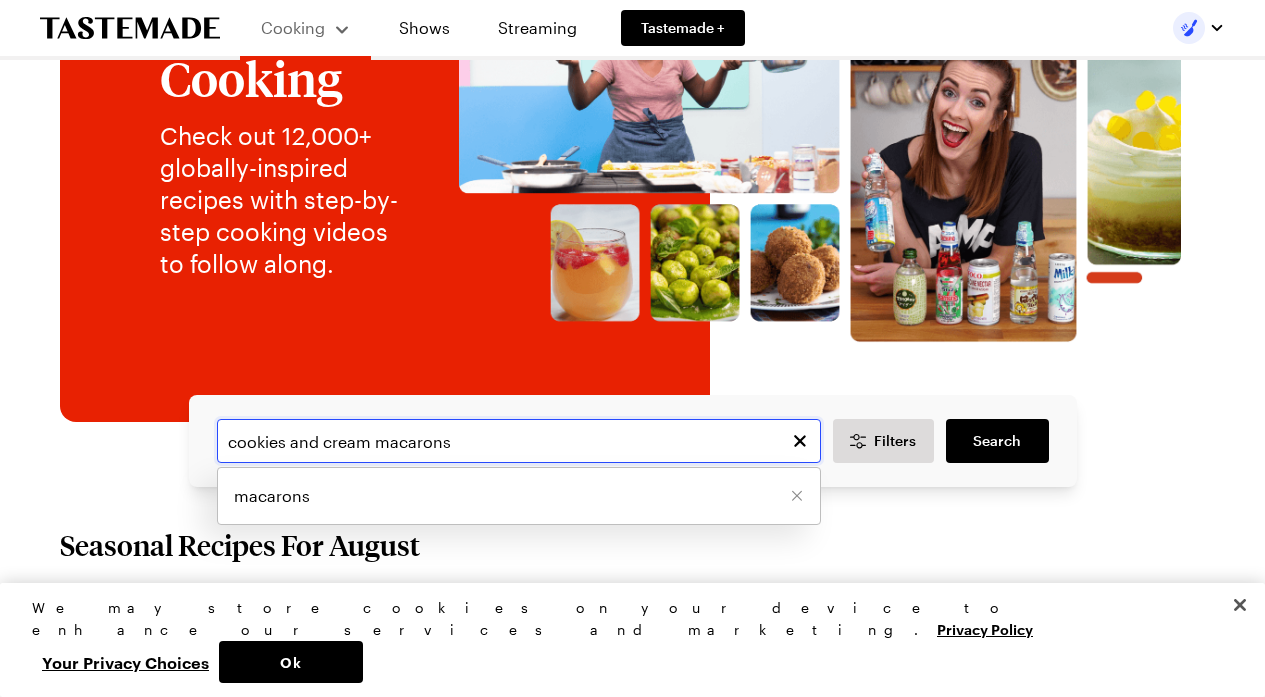 type on "cookies and cream macarons" 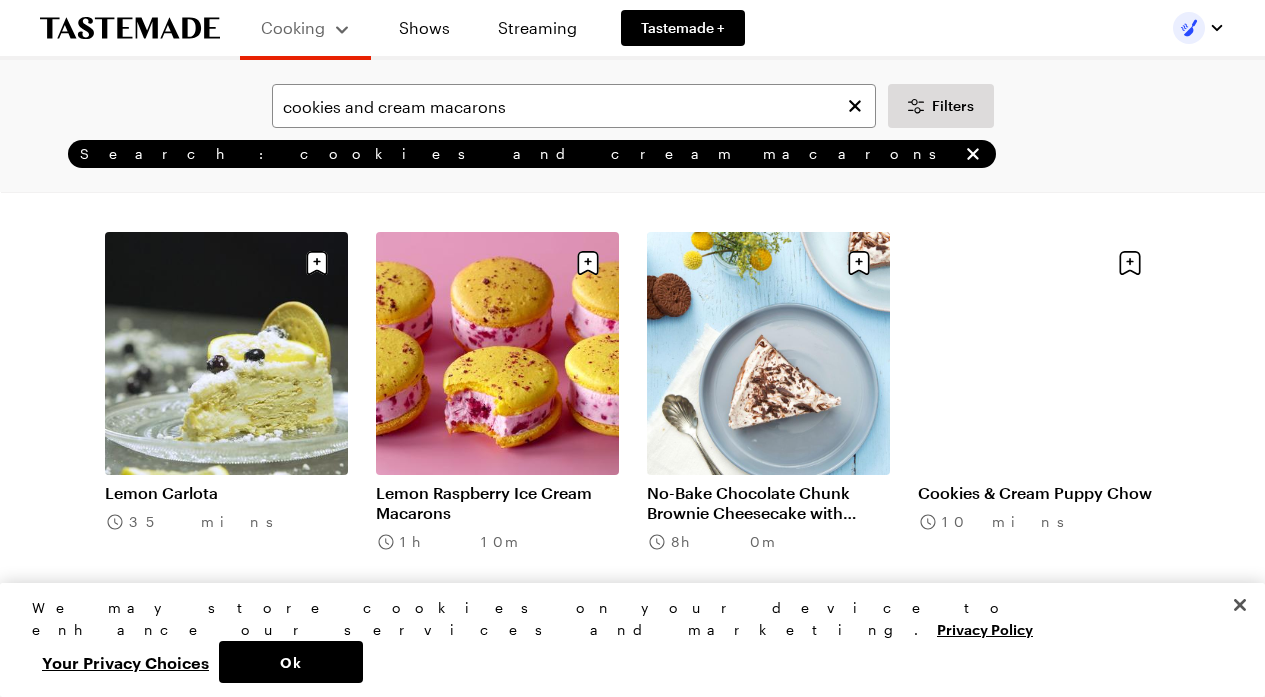 scroll, scrollTop: 1330, scrollLeft: 0, axis: vertical 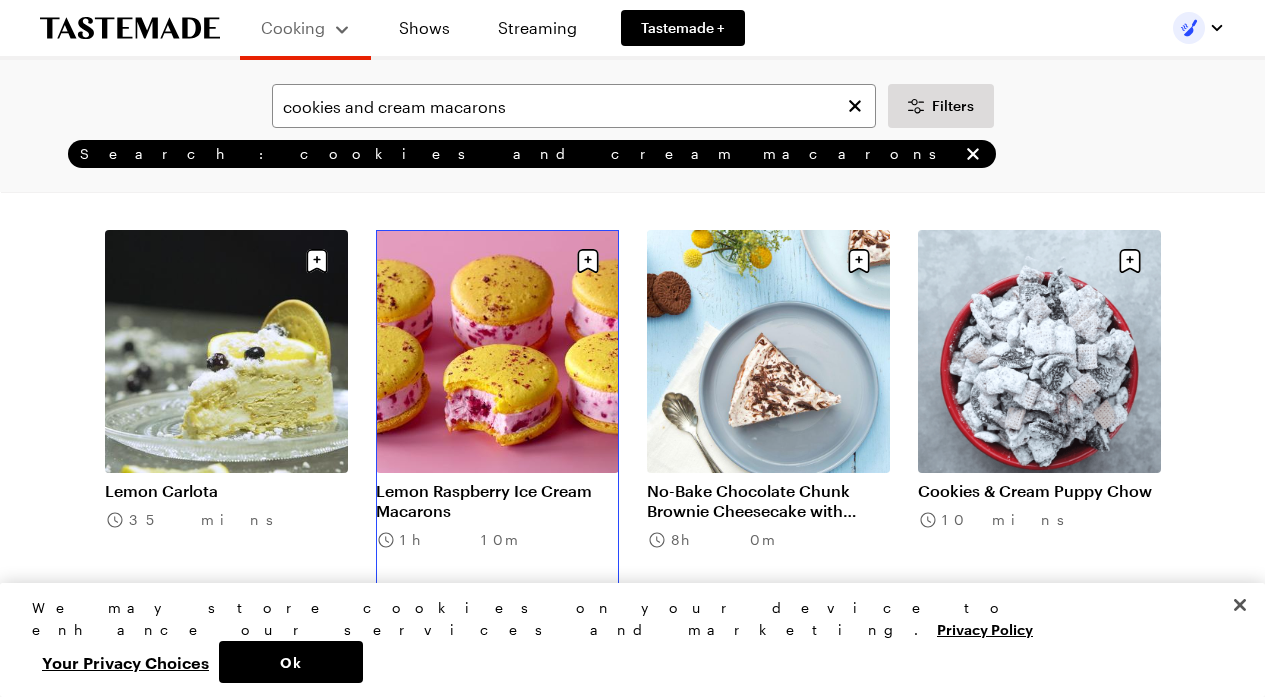 click on "Lemon Raspberry Ice Cream Macarons" at bounding box center (497, 501) 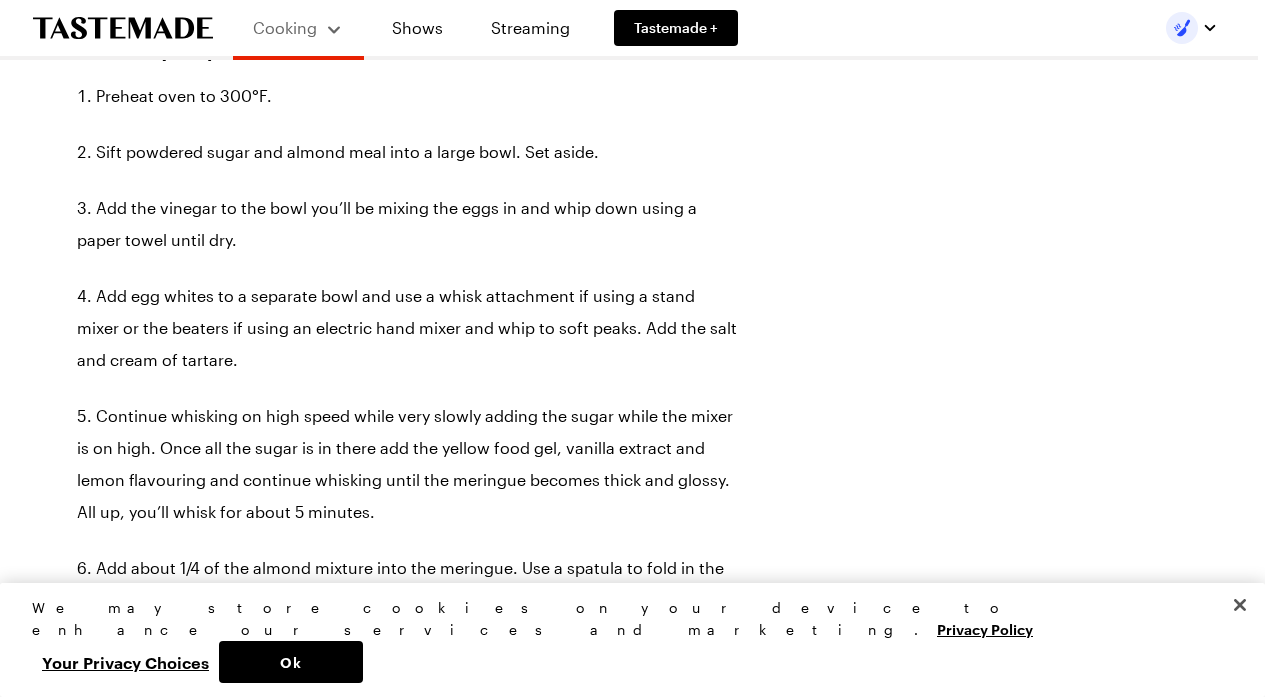 scroll, scrollTop: 0, scrollLeft: 0, axis: both 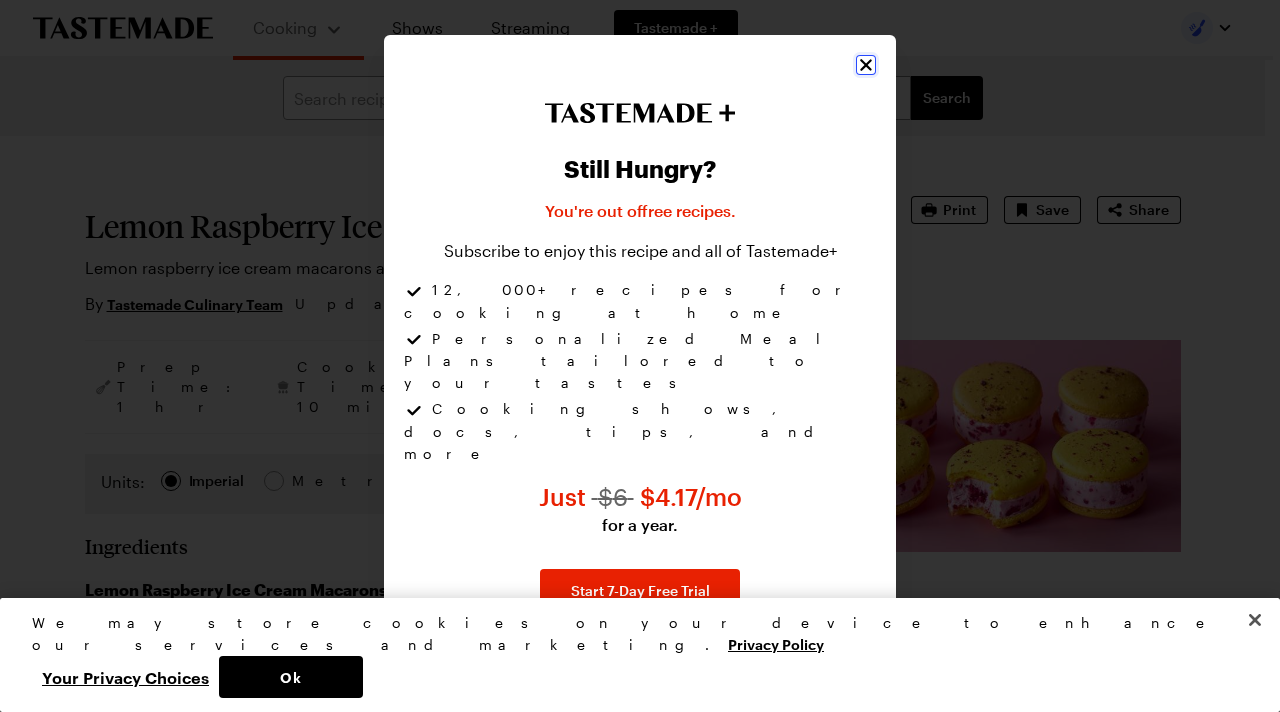 click 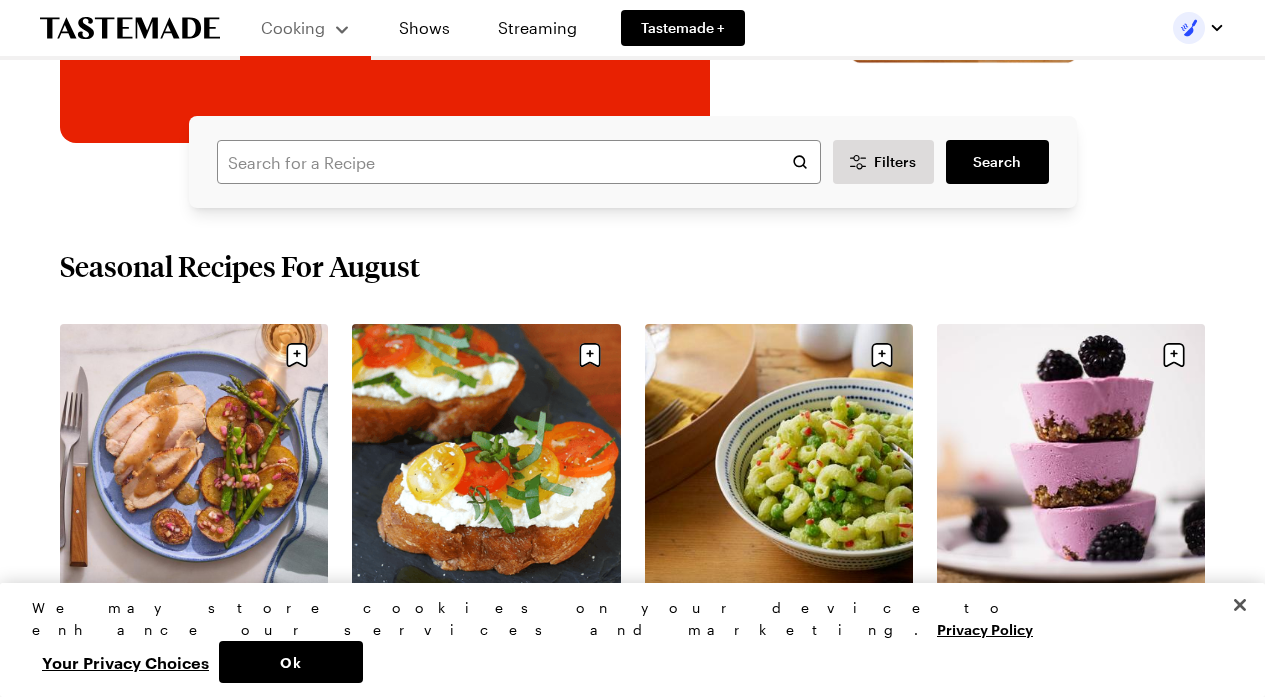scroll, scrollTop: 0, scrollLeft: 0, axis: both 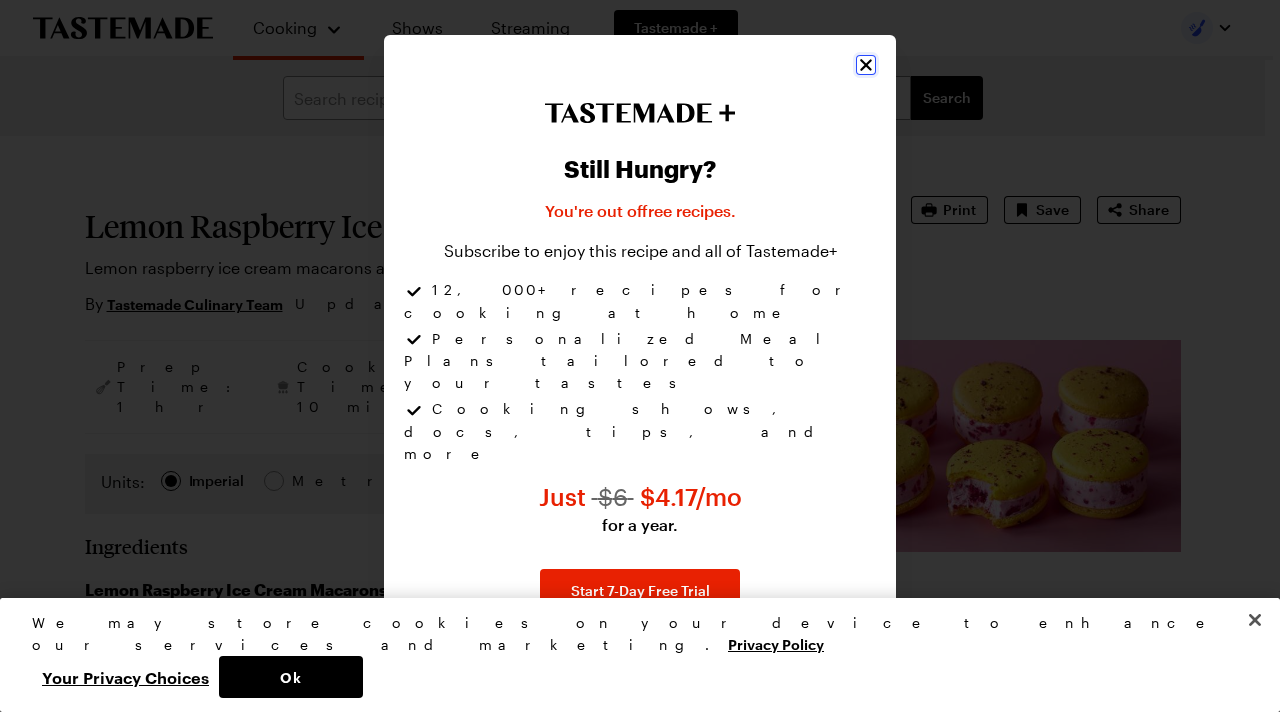click 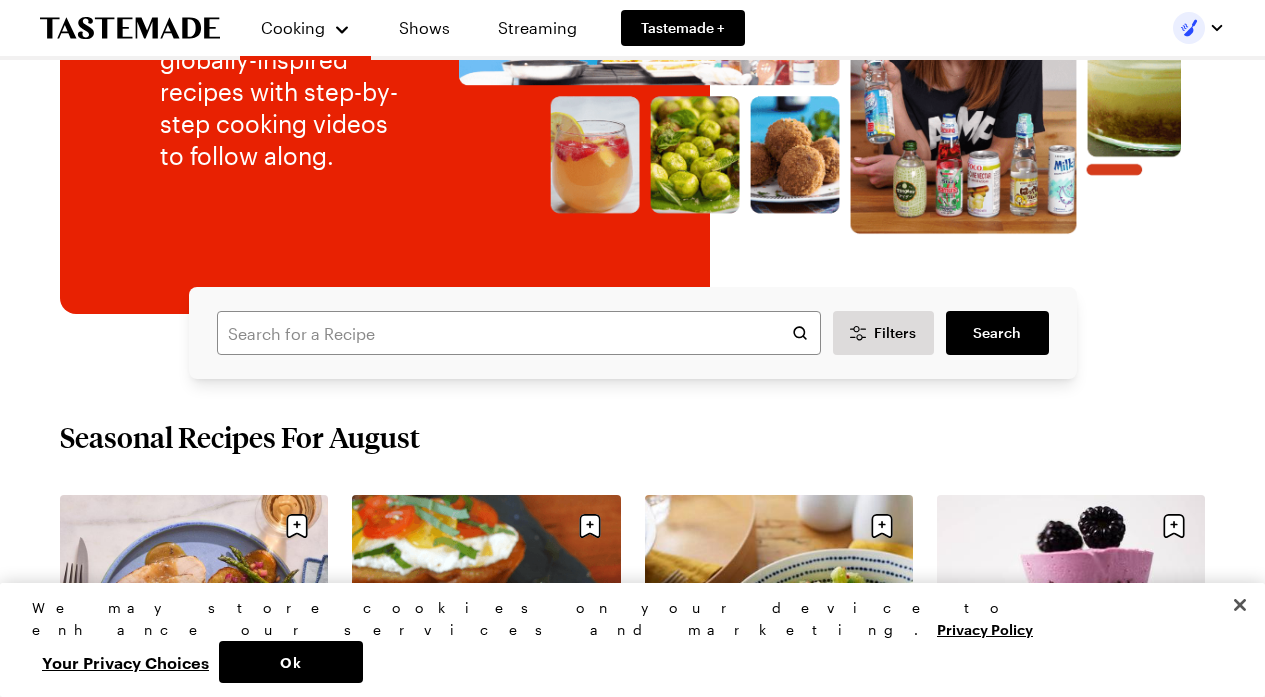 scroll, scrollTop: 313, scrollLeft: 0, axis: vertical 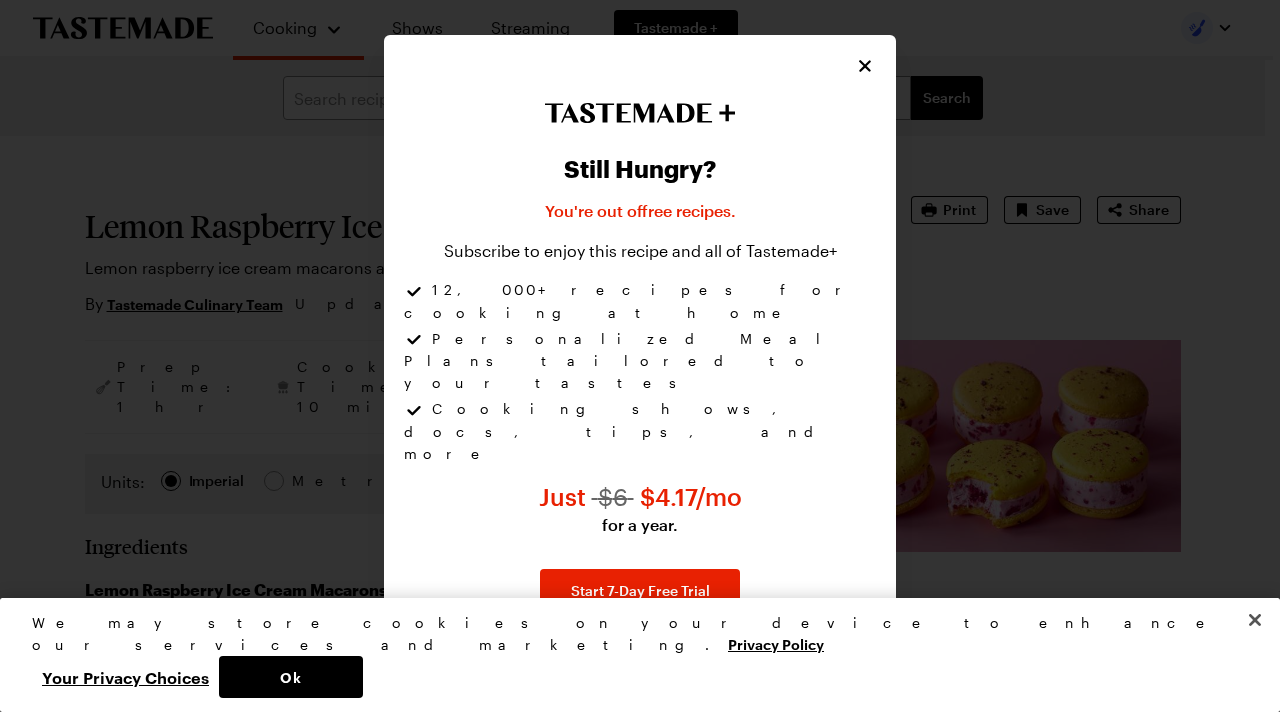 type on "x" 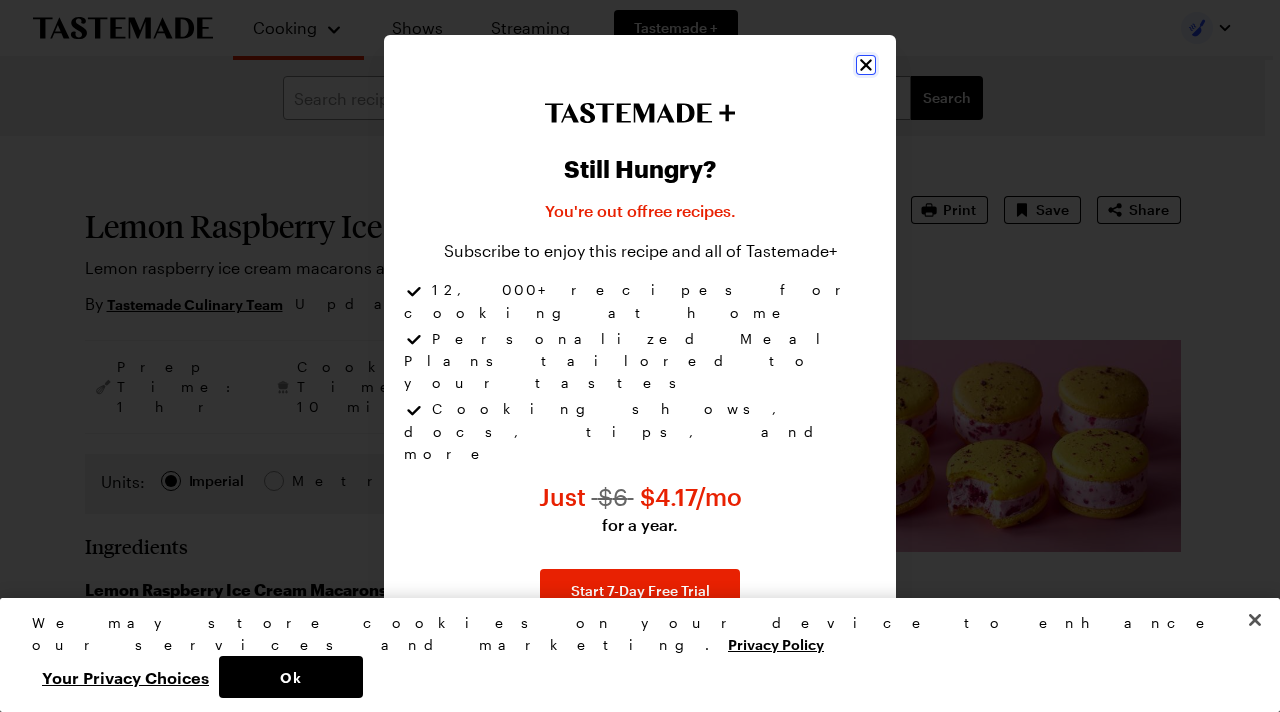 click 